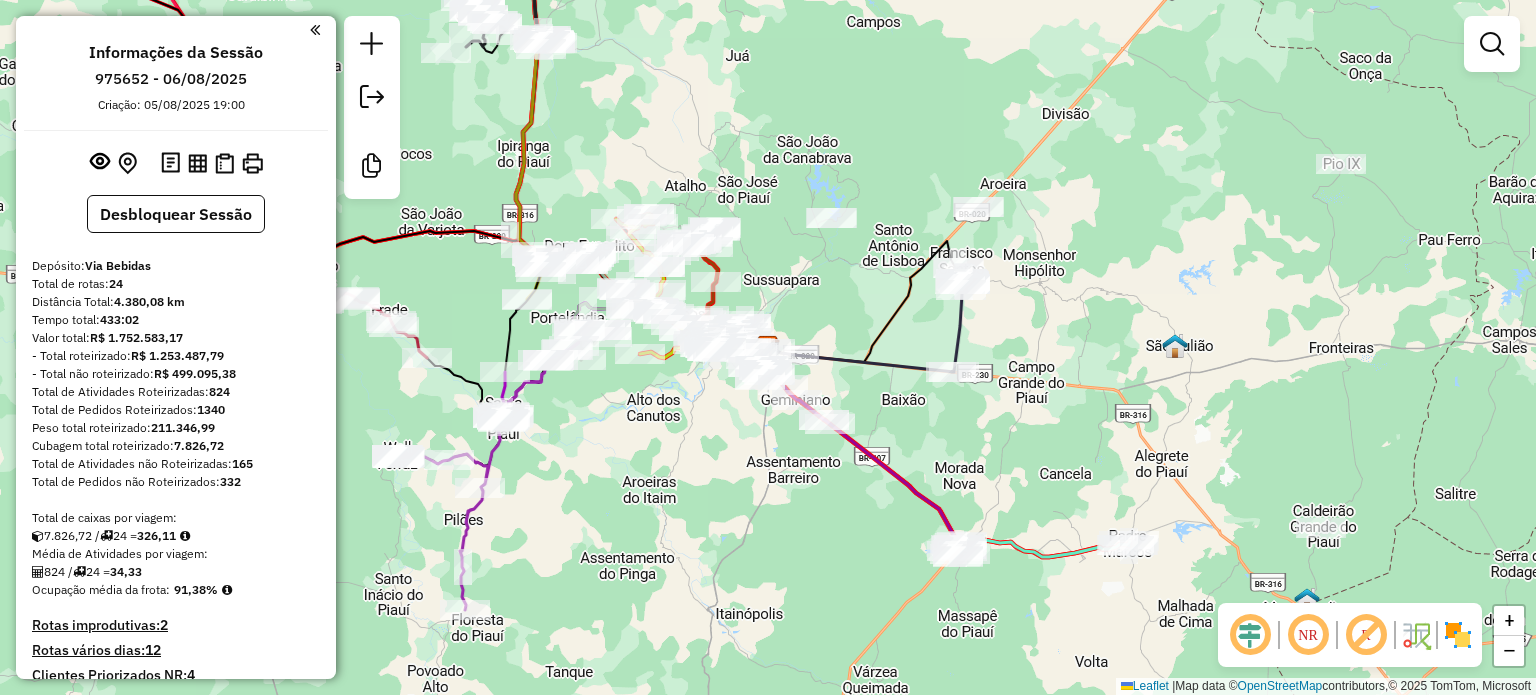 scroll, scrollTop: 0, scrollLeft: 0, axis: both 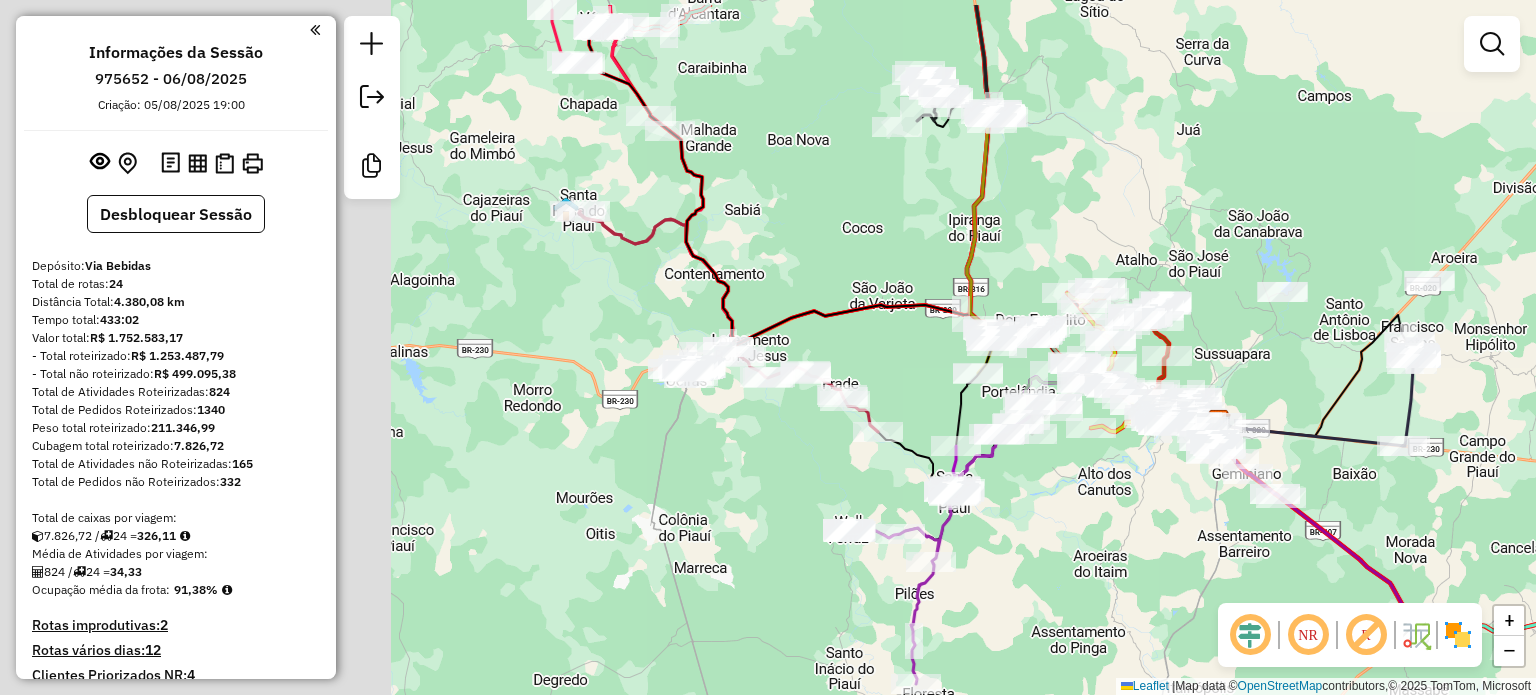 drag, startPoint x: 494, startPoint y: 177, endPoint x: 1091, endPoint y: 288, distance: 607.23145 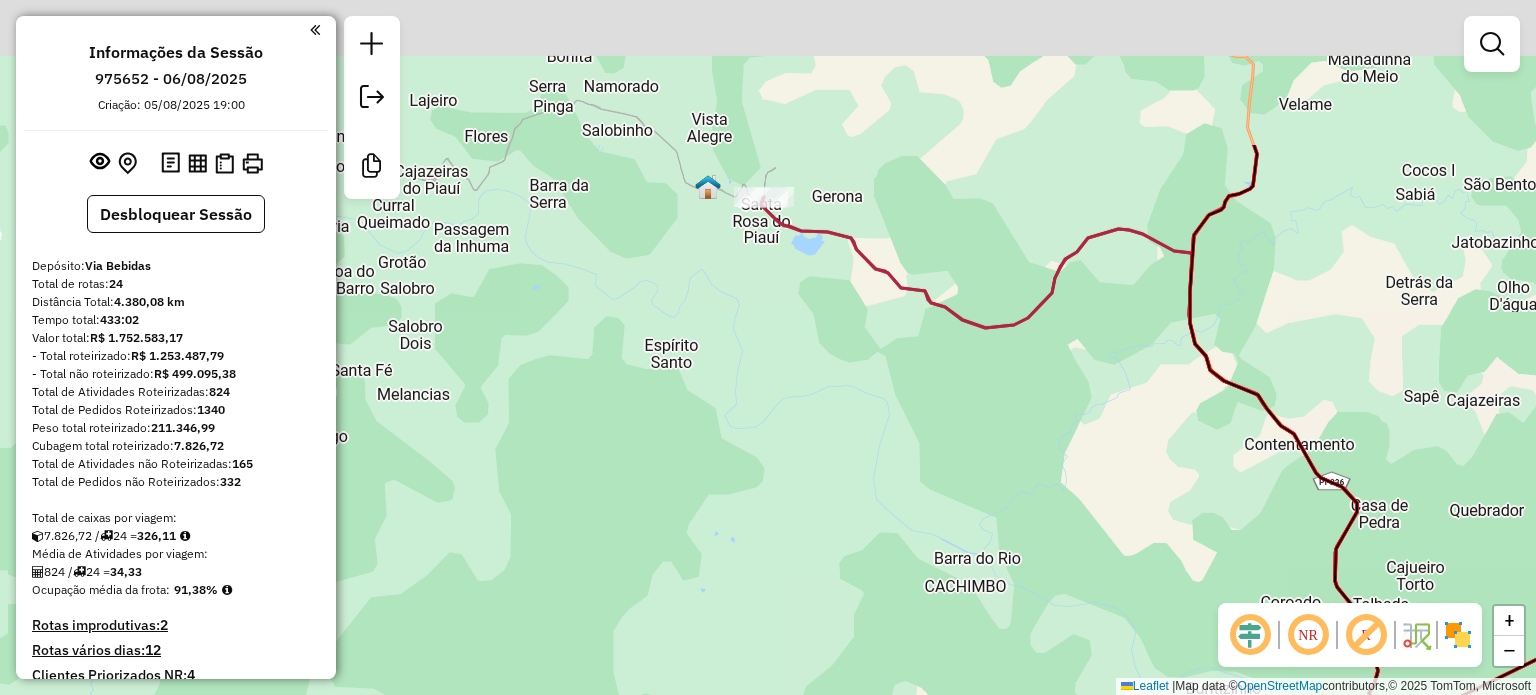 drag, startPoint x: 854, startPoint y: 255, endPoint x: 784, endPoint y: 415, distance: 174.64249 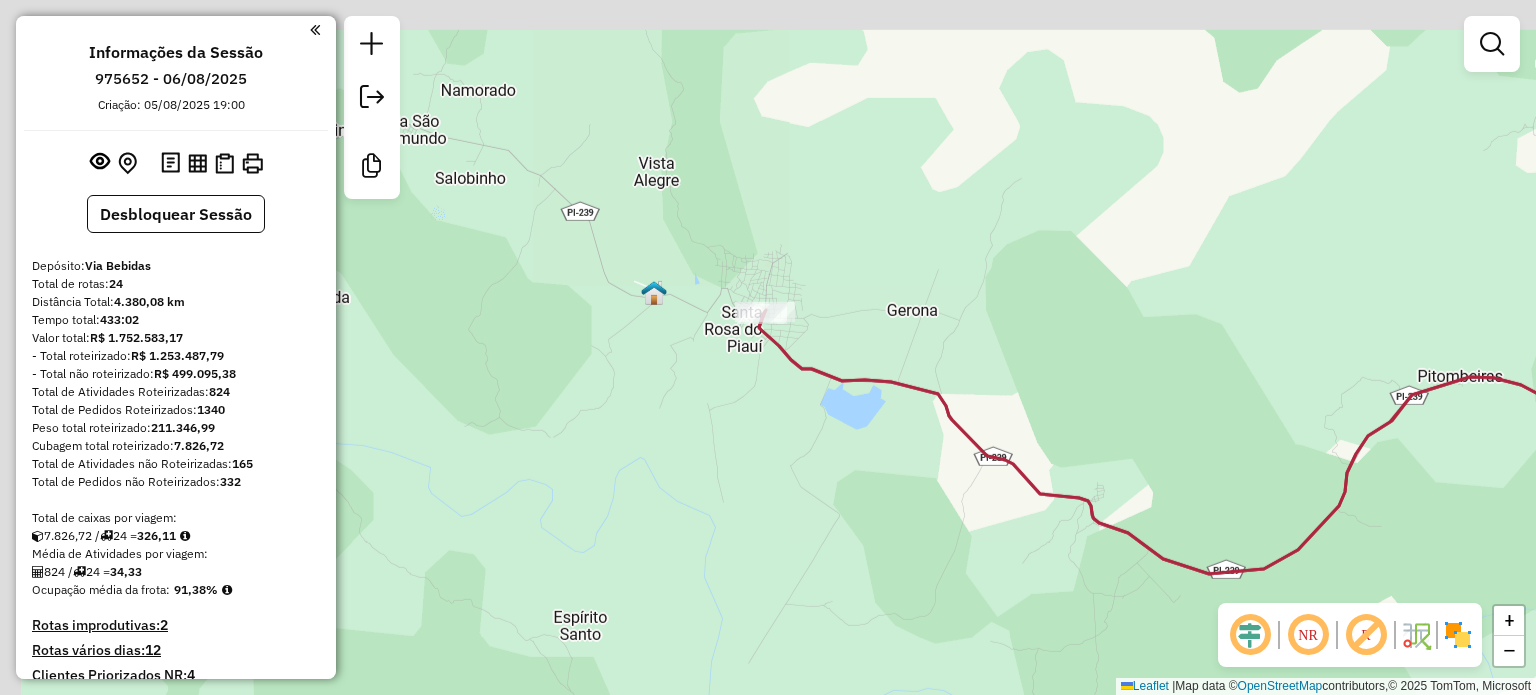 drag, startPoint x: 785, startPoint y: 295, endPoint x: 822, endPoint y: 483, distance: 191.60637 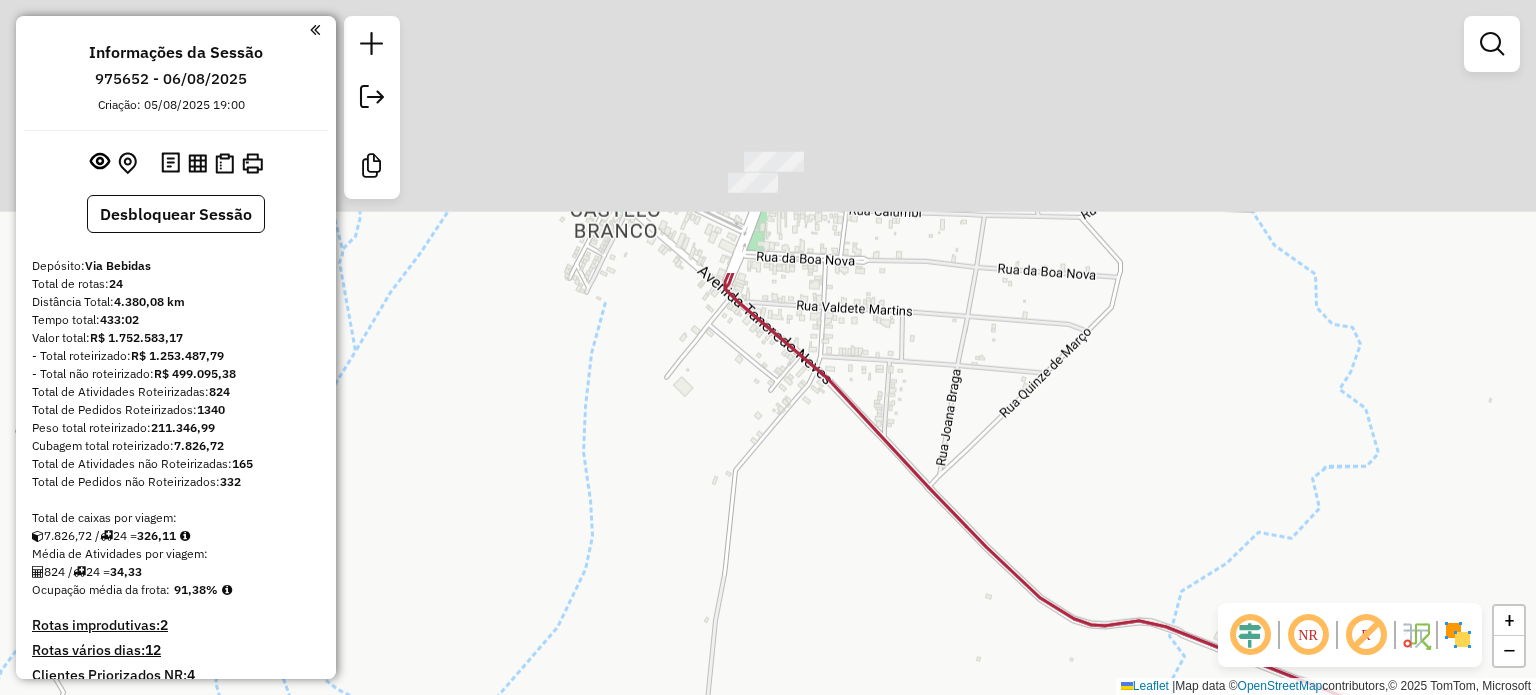 drag, startPoint x: 852, startPoint y: 61, endPoint x: 934, endPoint y: 412, distance: 360.4511 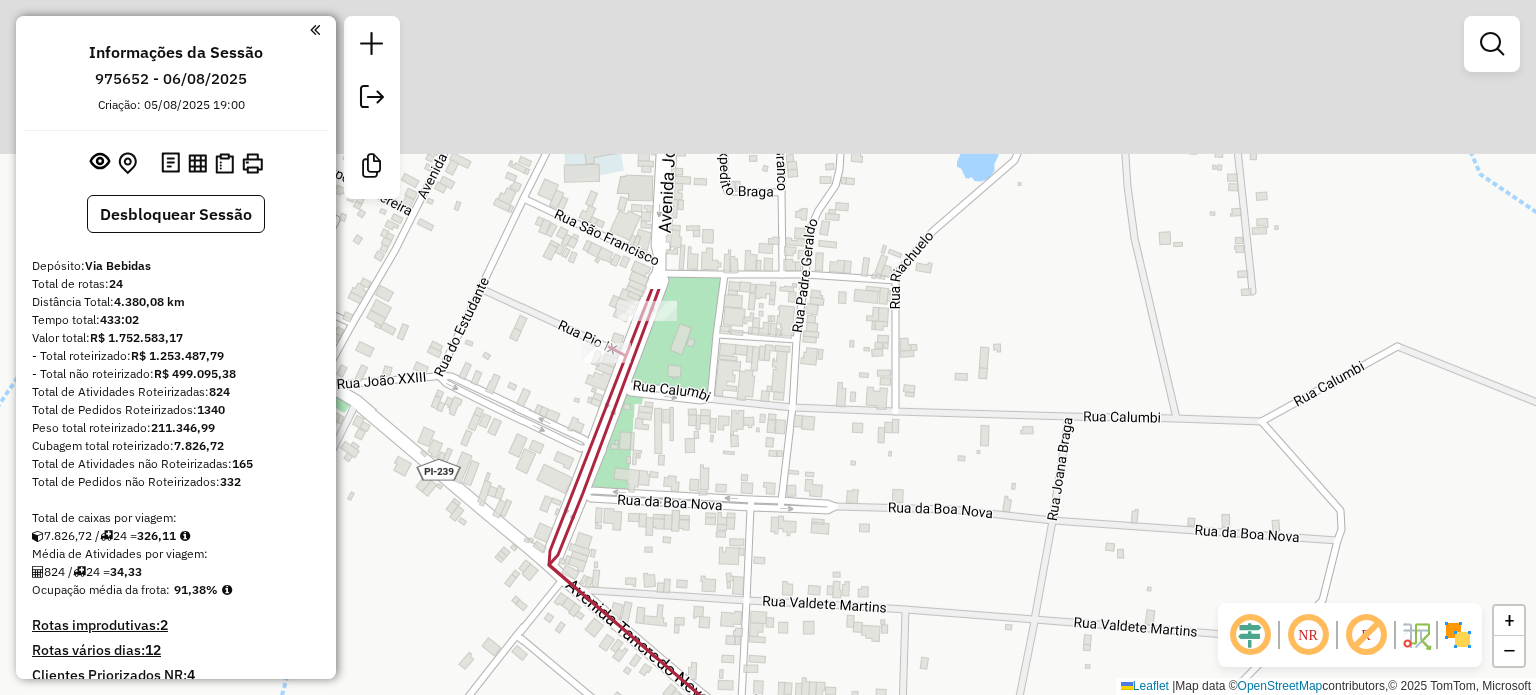 drag, startPoint x: 816, startPoint y: 235, endPoint x: 815, endPoint y: 632, distance: 397.00125 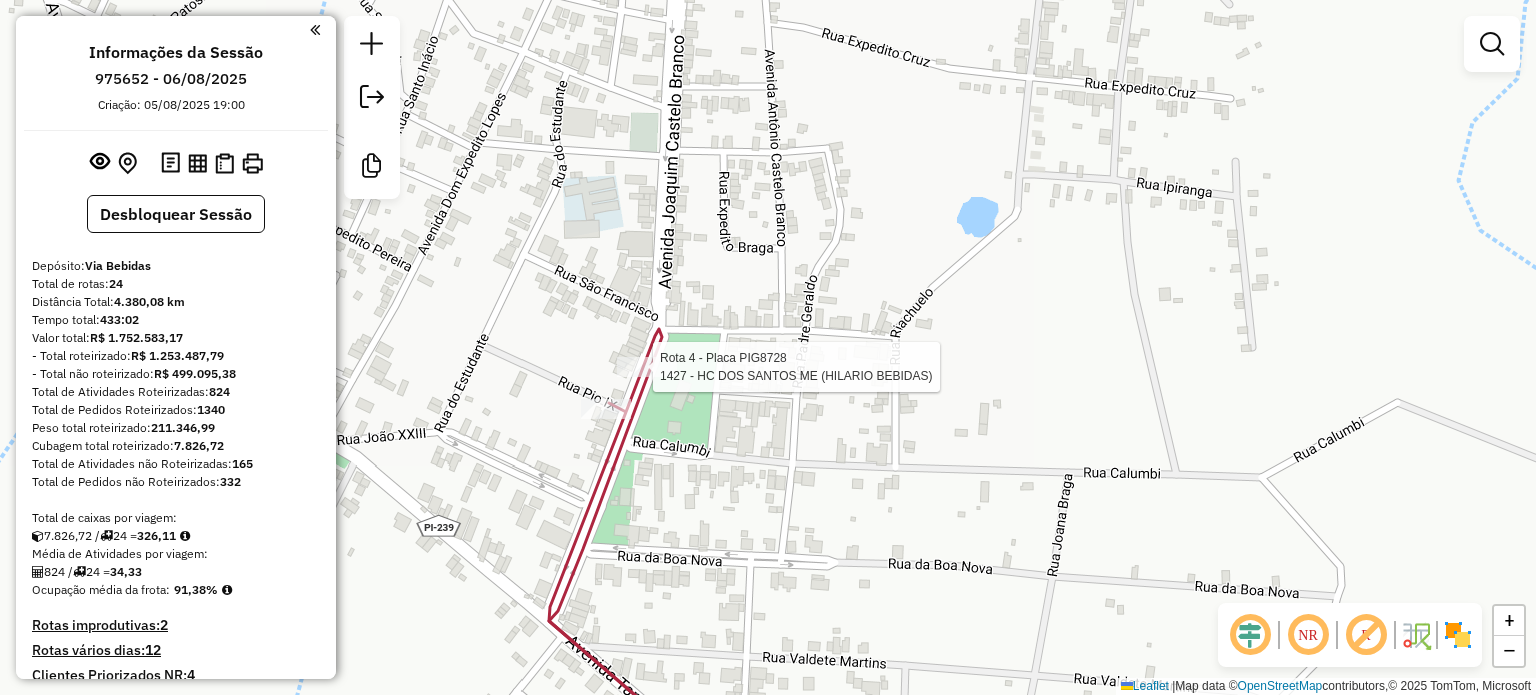 select on "**********" 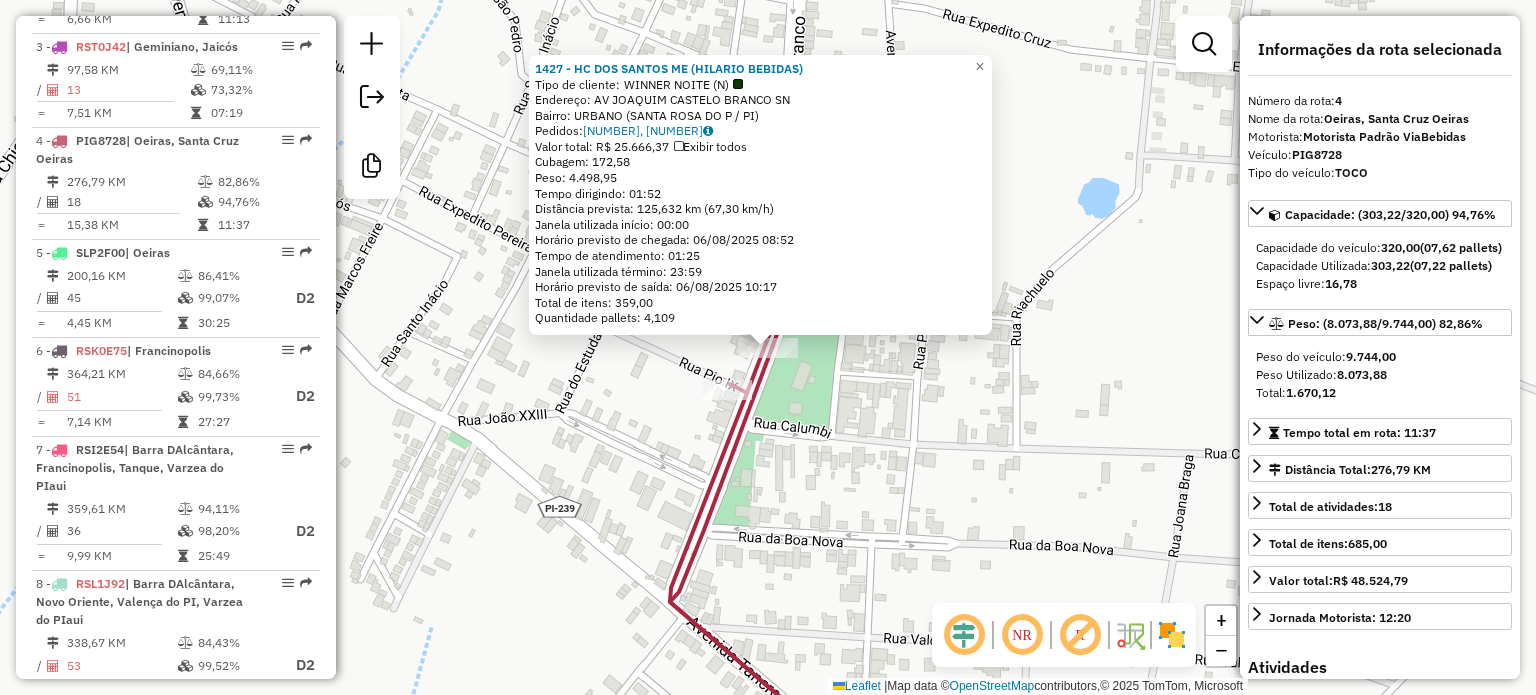 scroll, scrollTop: 1110, scrollLeft: 0, axis: vertical 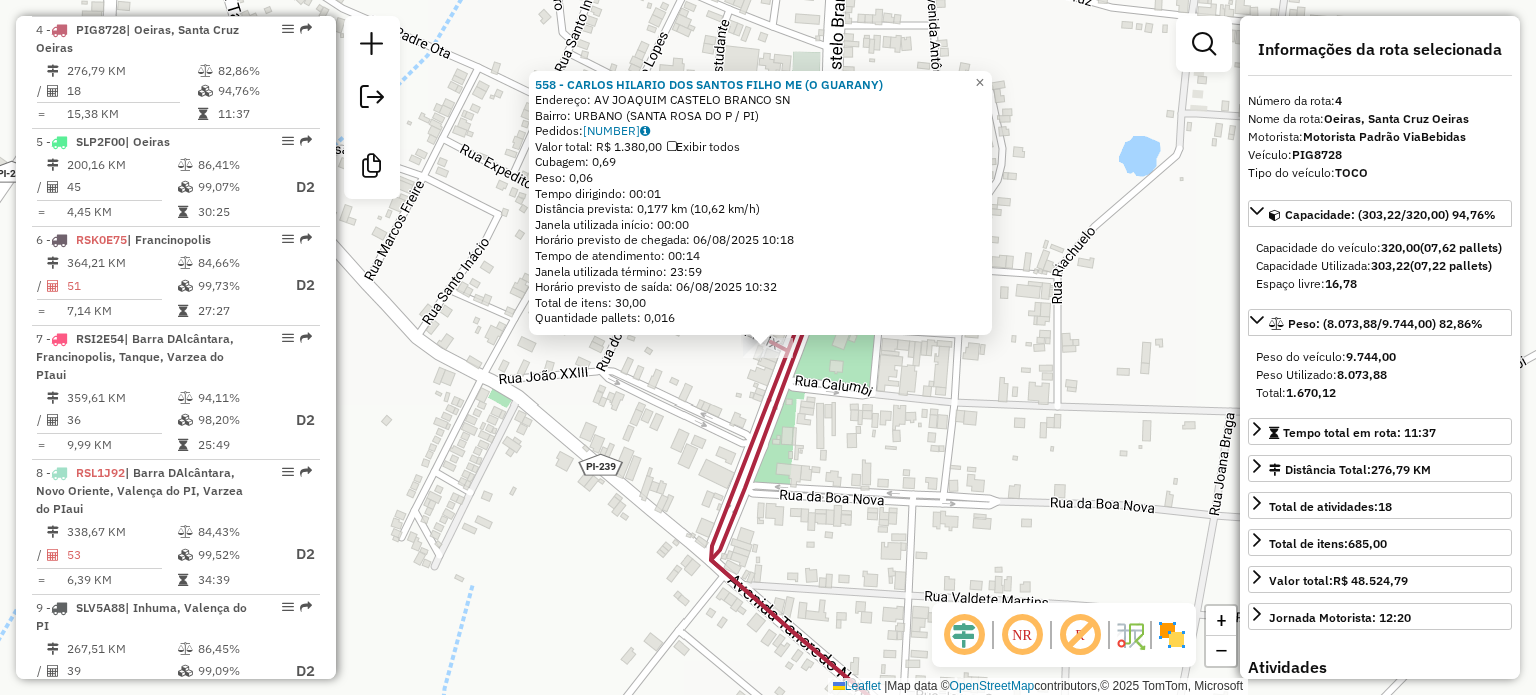 click on "558 - CARLOS HILARIO DOS SANTOS FILHO  ME (O GUARANY)  Endereço: AV  JOAQUIM CASTELO BRANCO        SN   Bairro: URBANO (SANTA ROSA DO P / PI)   Pedidos:  05093430   Valor total: R$ 1.380,00   Exibir todos   Cubagem: 0,69  Peso: 0,06  Tempo dirigindo: 00:01   Distância prevista: 0,177 km (10,62 km/h)   Janela utilizada início: 00:00   Horário previsto de chegada: 06/08/2025 10:18   Tempo de atendimento: 00:14   Janela utilizada término: 23:59   Horário previsto de saída: 06/08/2025 10:32   Total de itens: 30,00   Quantidade pallets: 0,016  × Janela de atendimento Grade de atendimento Capacidade Transportadoras Veículos Cliente Pedidos  Rotas Selecione os dias de semana para filtrar as janelas de atendimento  Seg   Ter   Qua   Qui   Sex   Sáb   Dom  Informe o período da janela de atendimento: De: Até:  Filtrar exatamente a janela do cliente  Considerar janela de atendimento padrão  Selecione os dias de semana para filtrar as grades de atendimento  Seg   Ter   Qua   Qui   Sex   Sáb   Dom   De:  De:" 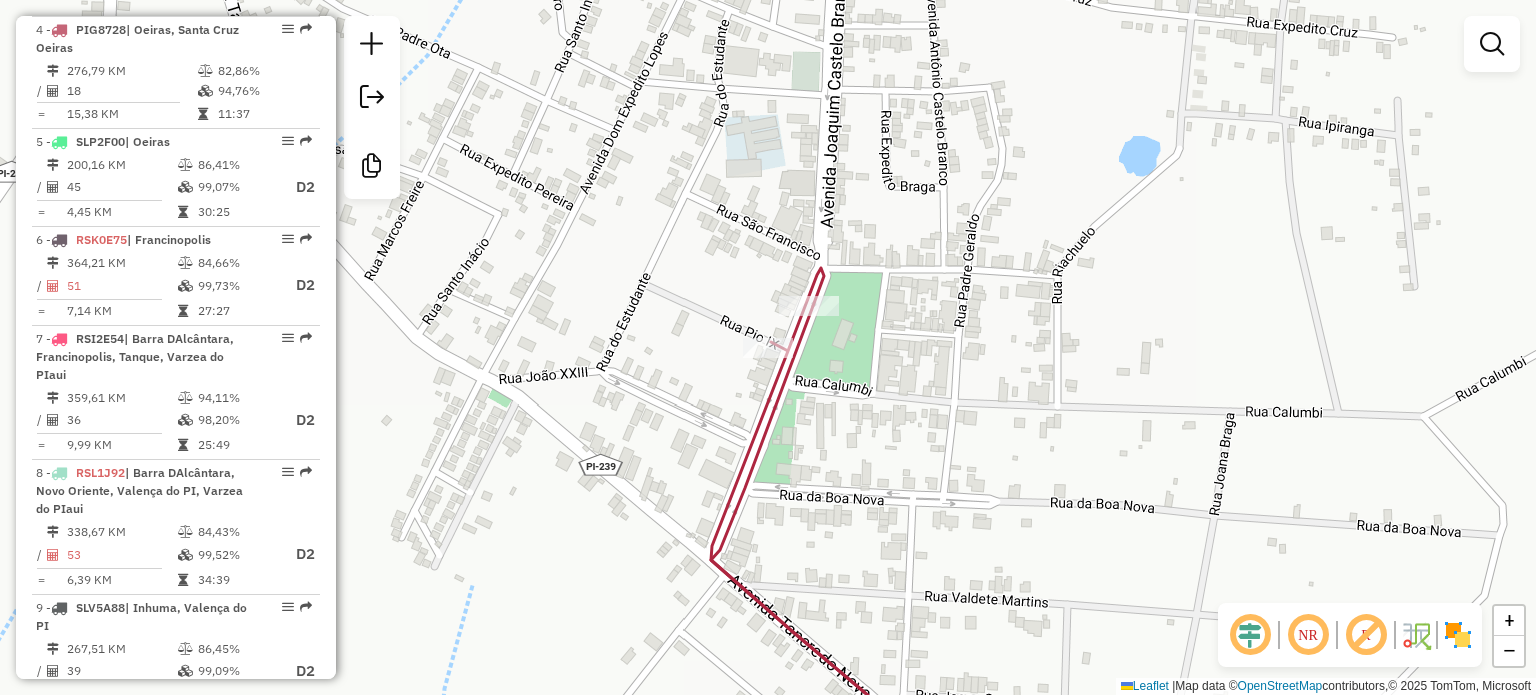 click on "Janela de atendimento Grade de atendimento Capacidade Transportadoras Veículos Cliente Pedidos  Rotas Selecione os dias de semana para filtrar as janelas de atendimento  Seg   Ter   Qua   Qui   Sex   Sáb   Dom  Informe o período da janela de atendimento: De: Até:  Filtrar exatamente a janela do cliente  Considerar janela de atendimento padrão  Selecione os dias de semana para filtrar as grades de atendimento  Seg   Ter   Qua   Qui   Sex   Sáb   Dom   Considerar clientes sem dia de atendimento cadastrado  Clientes fora do dia de atendimento selecionado Filtrar as atividades entre os valores definidos abaixo:  Peso mínimo:   Peso máximo:   Cubagem mínima:   Cubagem máxima:   De:   Até:  Filtrar as atividades entre o tempo de atendimento definido abaixo:  De:   Até:   Considerar capacidade total dos clientes não roteirizados Transportadora: Selecione um ou mais itens Tipo de veículo: Selecione um ou mais itens Veículo: Selecione um ou mais itens Motorista: Selecione um ou mais itens Nome: Rótulo:" 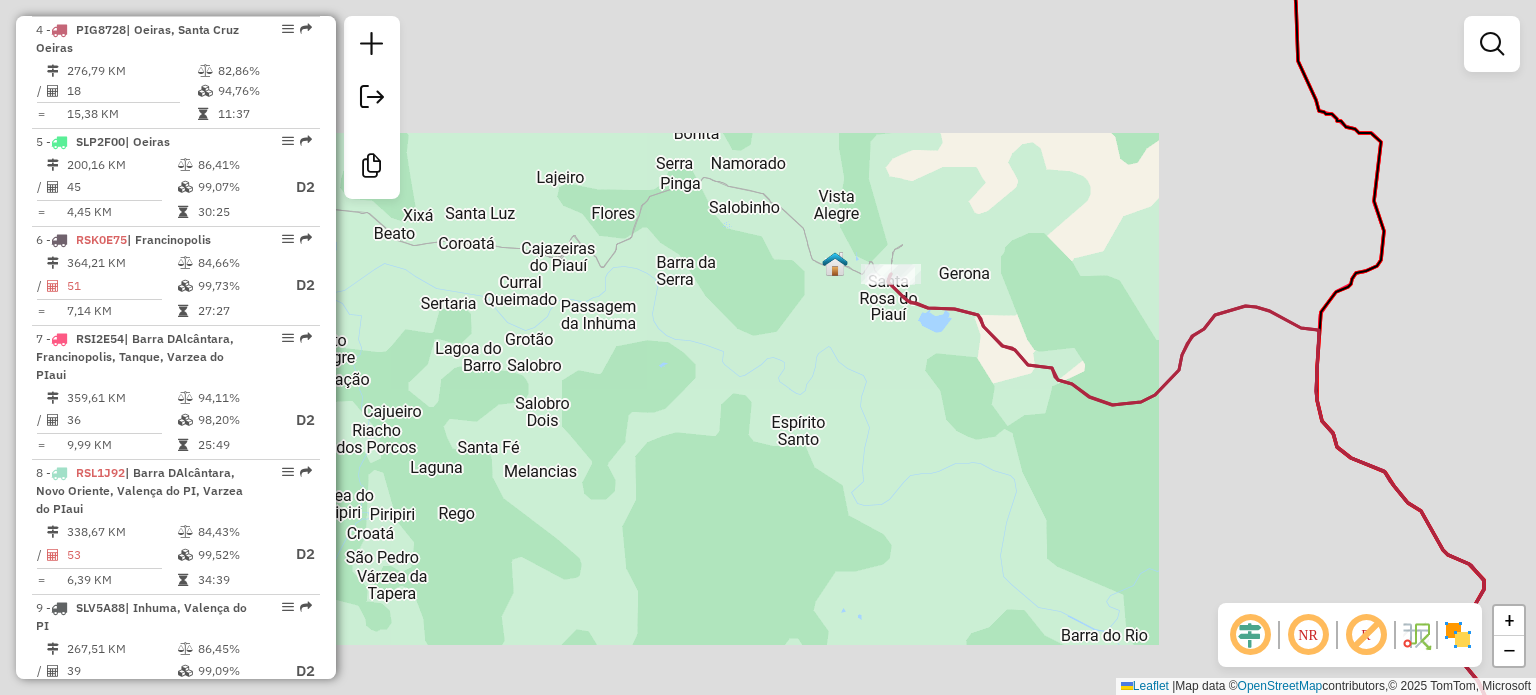 click on "Janela de atendimento Grade de atendimento Capacidade Transportadoras Veículos Cliente Pedidos  Rotas Selecione os dias de semana para filtrar as janelas de atendimento  Seg   Ter   Qua   Qui   Sex   Sáb   Dom  Informe o período da janela de atendimento: De: Até:  Filtrar exatamente a janela do cliente  Considerar janela de atendimento padrão  Selecione os dias de semana para filtrar as grades de atendimento  Seg   Ter   Qua   Qui   Sex   Sáb   Dom   Considerar clientes sem dia de atendimento cadastrado  Clientes fora do dia de atendimento selecionado Filtrar as atividades entre os valores definidos abaixo:  Peso mínimo:   Peso máximo:   Cubagem mínima:   Cubagem máxima:   De:   Até:  Filtrar as atividades entre o tempo de atendimento definido abaixo:  De:   Até:   Considerar capacidade total dos clientes não roteirizados Transportadora: Selecione um ou mais itens Tipo de veículo: Selecione um ou mais itens Veículo: Selecione um ou mais itens Motorista: Selecione um ou mais itens Nome: Rótulo:" 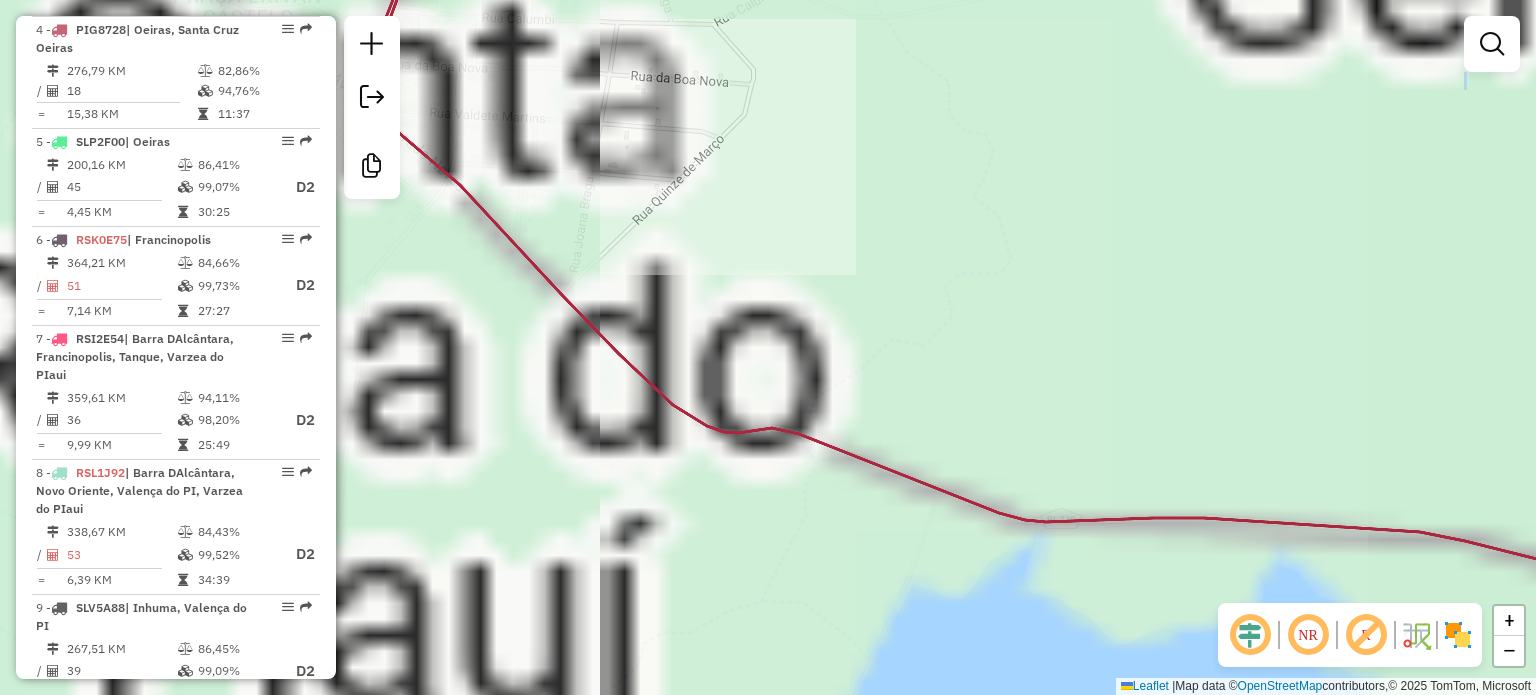 drag, startPoint x: 975, startPoint y: 291, endPoint x: 1054, endPoint y: 406, distance: 139.52061 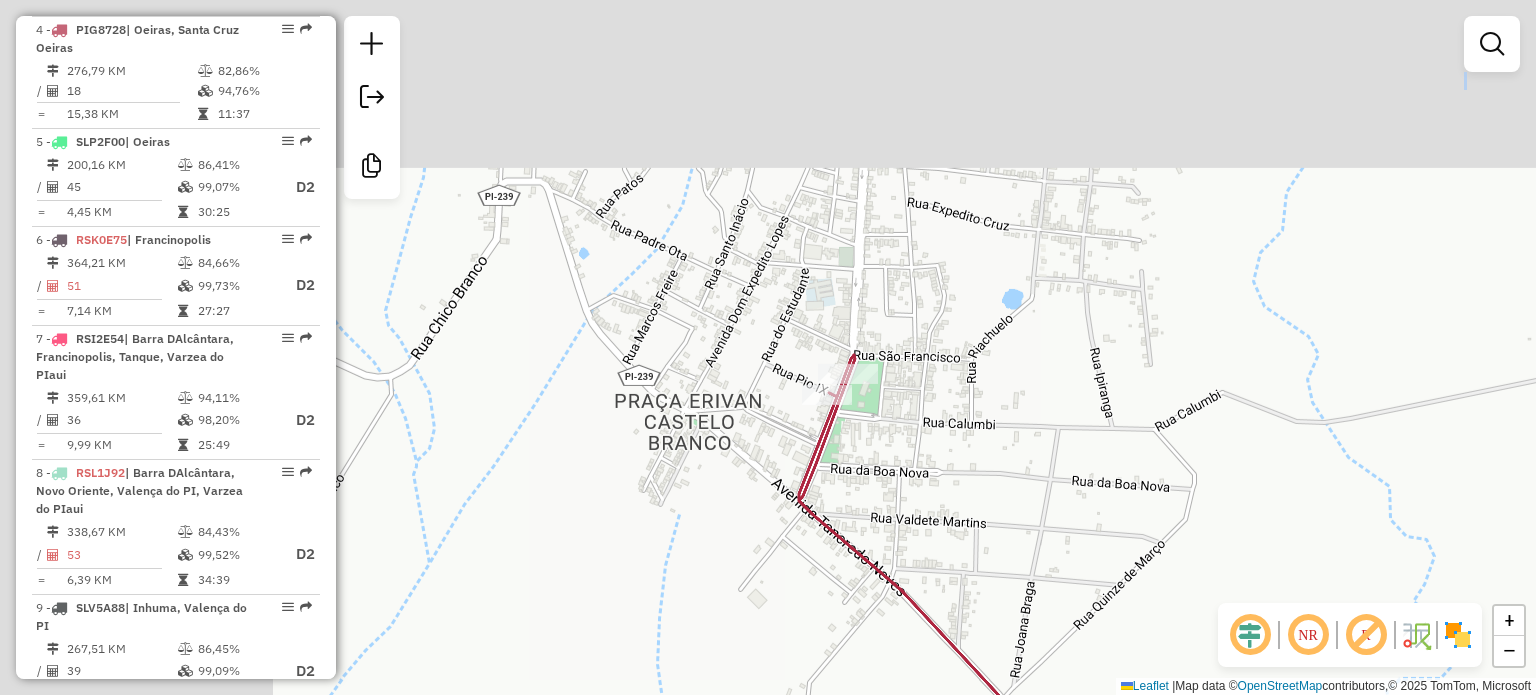 drag, startPoint x: 798, startPoint y: 239, endPoint x: 1009, endPoint y: 483, distance: 322.57867 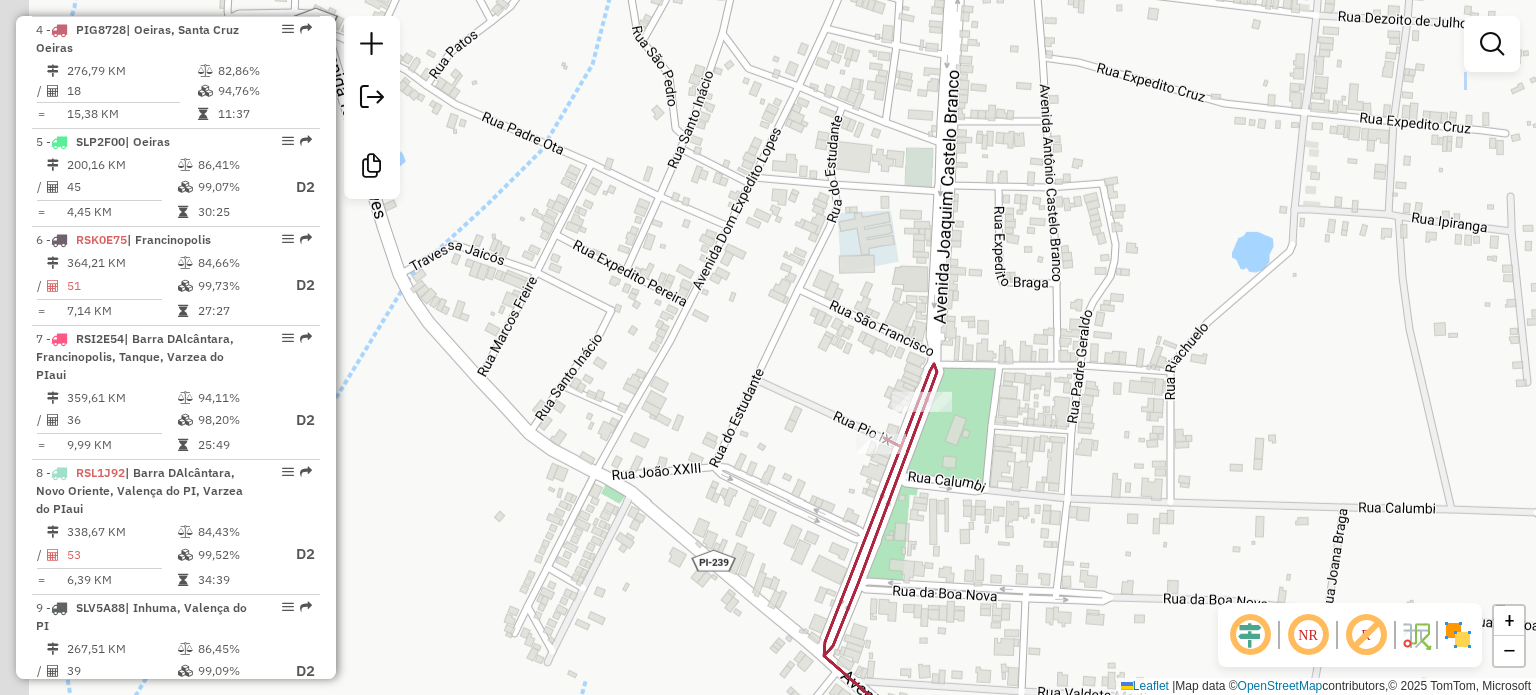 click on "Janela de atendimento Grade de atendimento Capacidade Transportadoras Veículos Cliente Pedidos  Rotas Selecione os dias de semana para filtrar as janelas de atendimento  Seg   Ter   Qua   Qui   Sex   Sáb   Dom  Informe o período da janela de atendimento: De: Até:  Filtrar exatamente a janela do cliente  Considerar janela de atendimento padrão  Selecione os dias de semana para filtrar as grades de atendimento  Seg   Ter   Qua   Qui   Sex   Sáb   Dom   Considerar clientes sem dia de atendimento cadastrado  Clientes fora do dia de atendimento selecionado Filtrar as atividades entre os valores definidos abaixo:  Peso mínimo:   Peso máximo:   Cubagem mínima:   Cubagem máxima:   De:   Até:  Filtrar as atividades entre o tempo de atendimento definido abaixo:  De:   Até:   Considerar capacidade total dos clientes não roteirizados Transportadora: Selecione um ou mais itens Tipo de veículo: Selecione um ou mais itens Veículo: Selecione um ou mais itens Motorista: Selecione um ou mais itens Nome: Rótulo:" 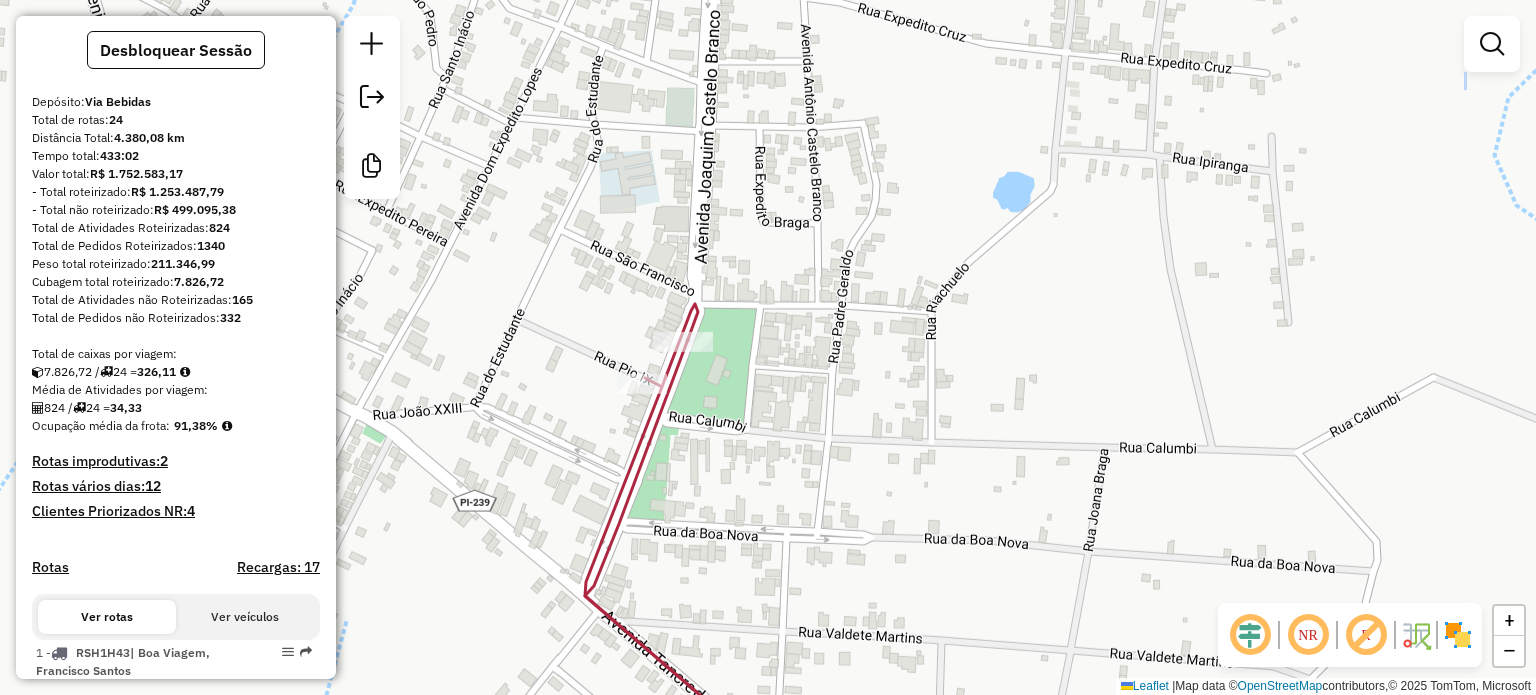 scroll, scrollTop: 0, scrollLeft: 0, axis: both 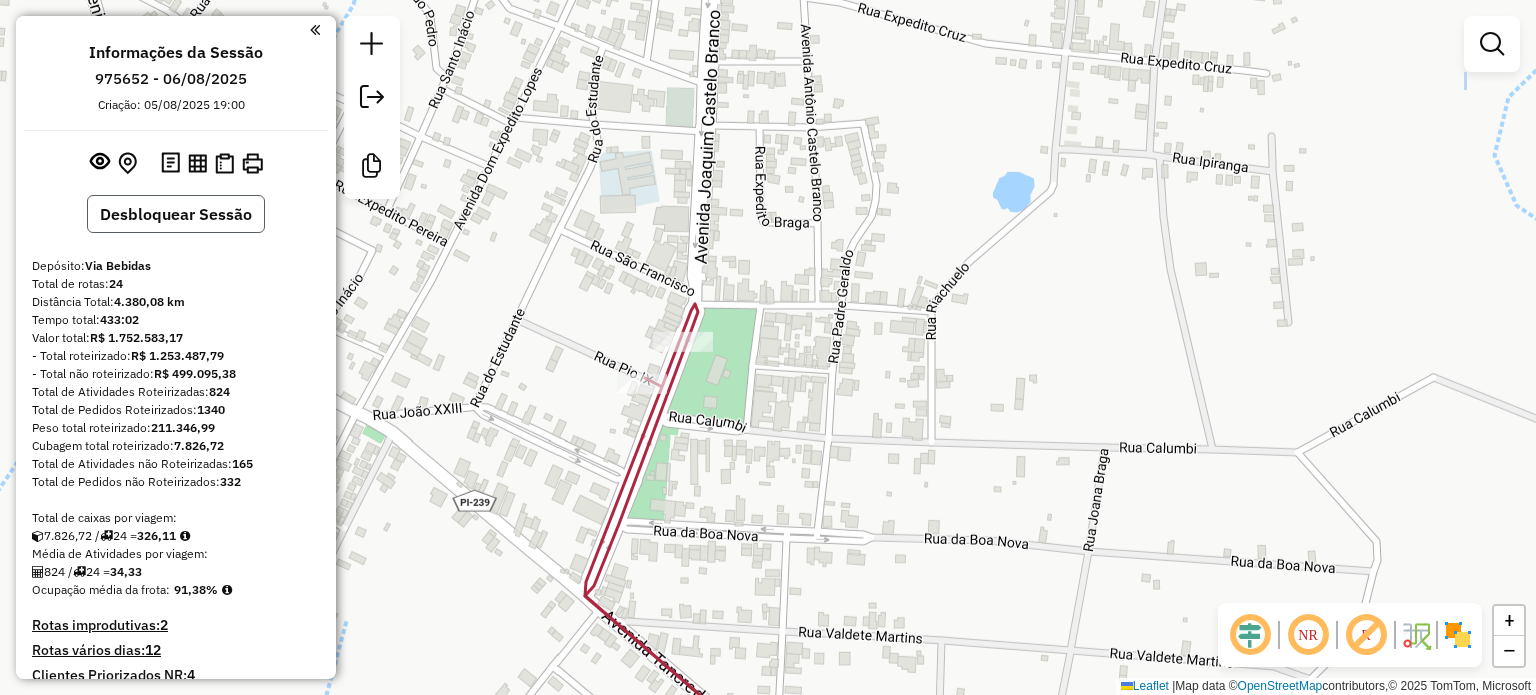 click on "Desbloquear Sessão" at bounding box center (176, 214) 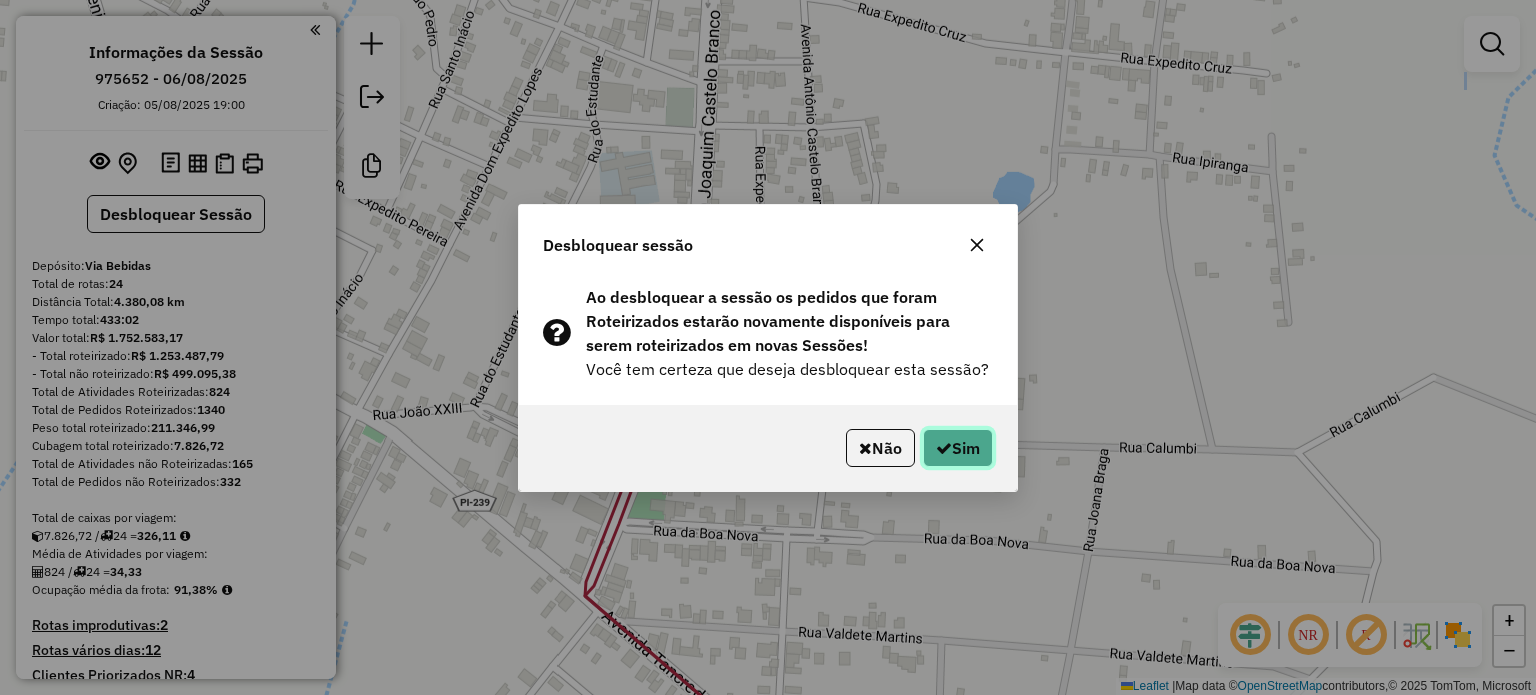 click on "Sim" 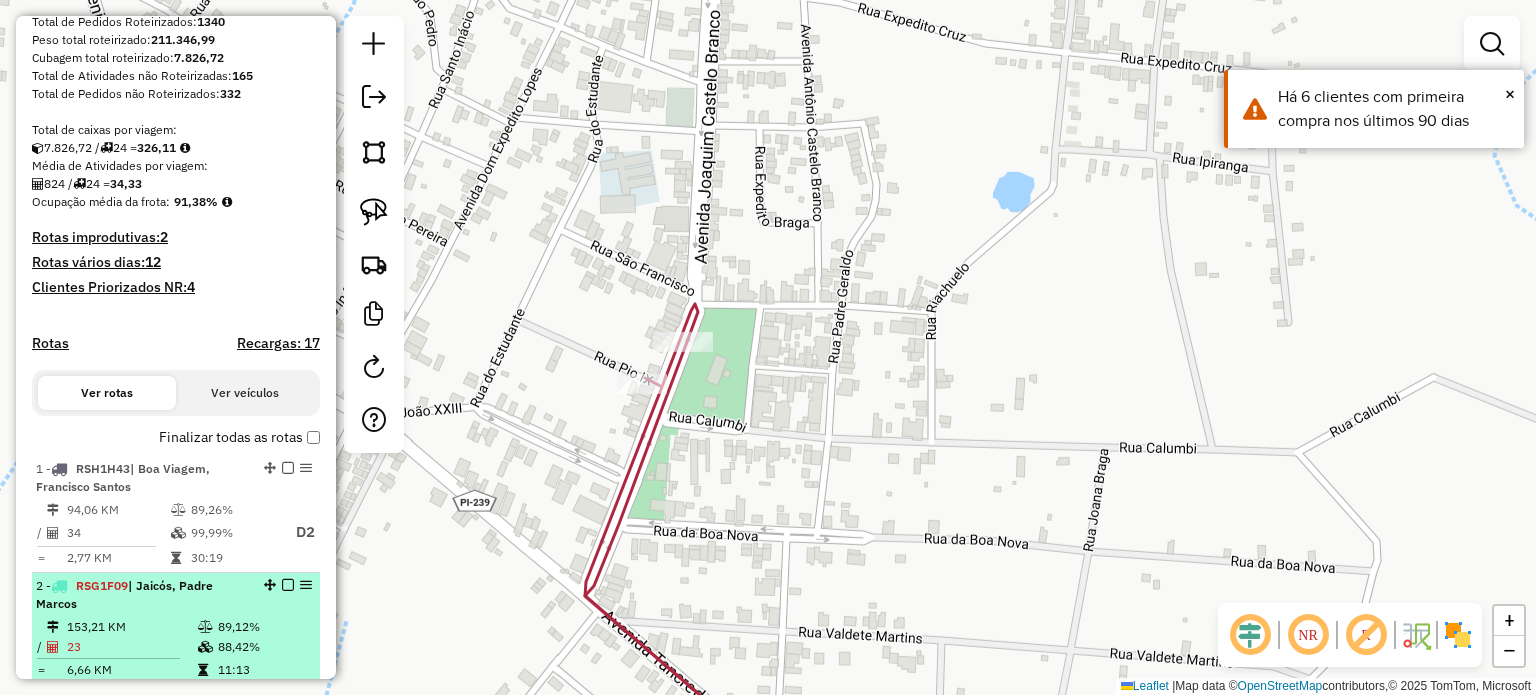 scroll, scrollTop: 400, scrollLeft: 0, axis: vertical 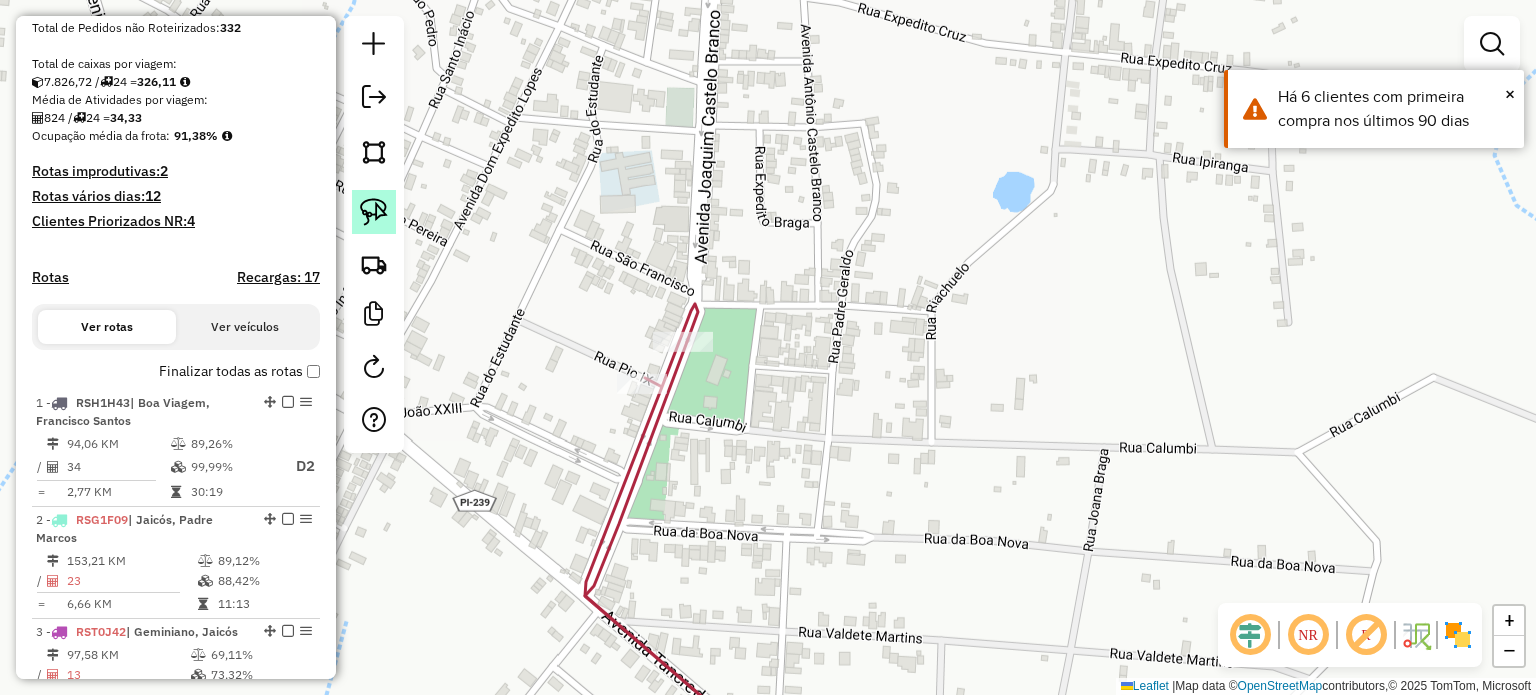 click 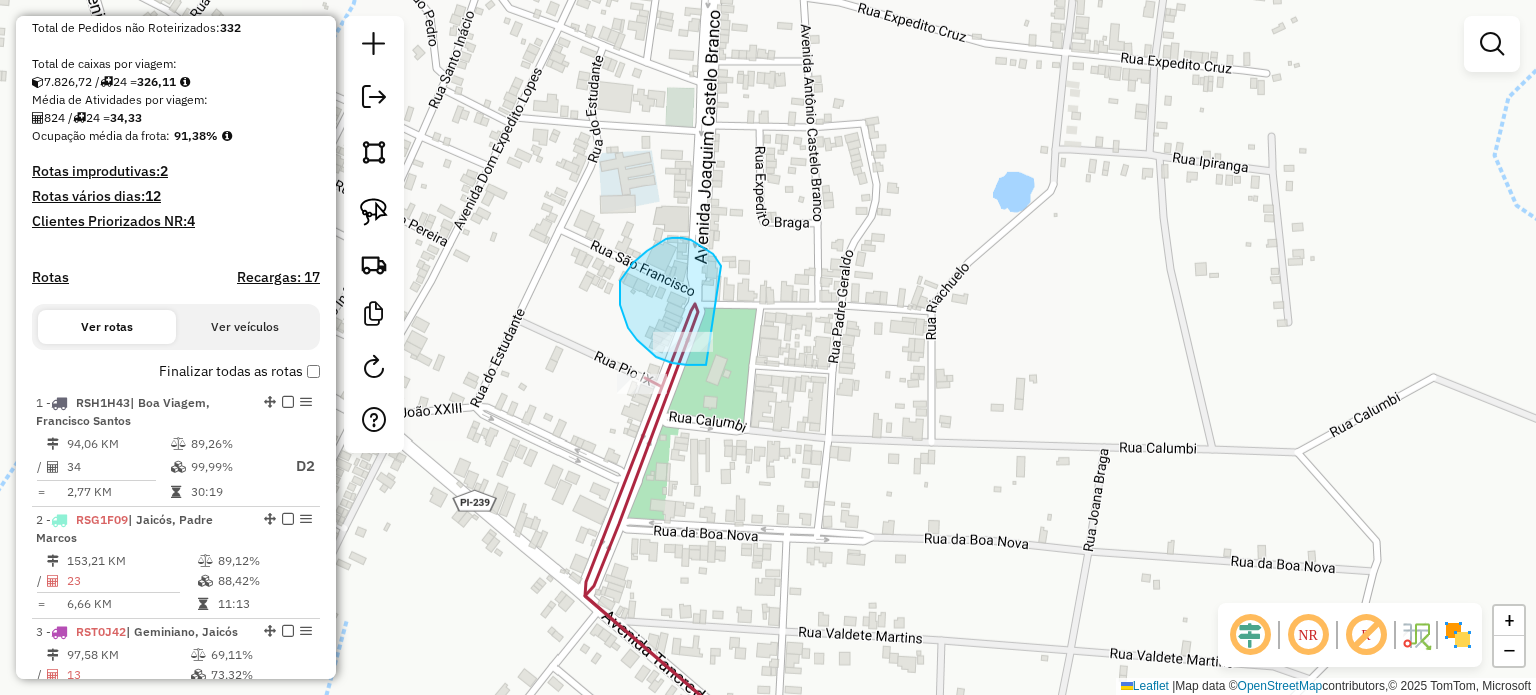 drag, startPoint x: 672, startPoint y: 238, endPoint x: 730, endPoint y: 344, distance: 120.83046 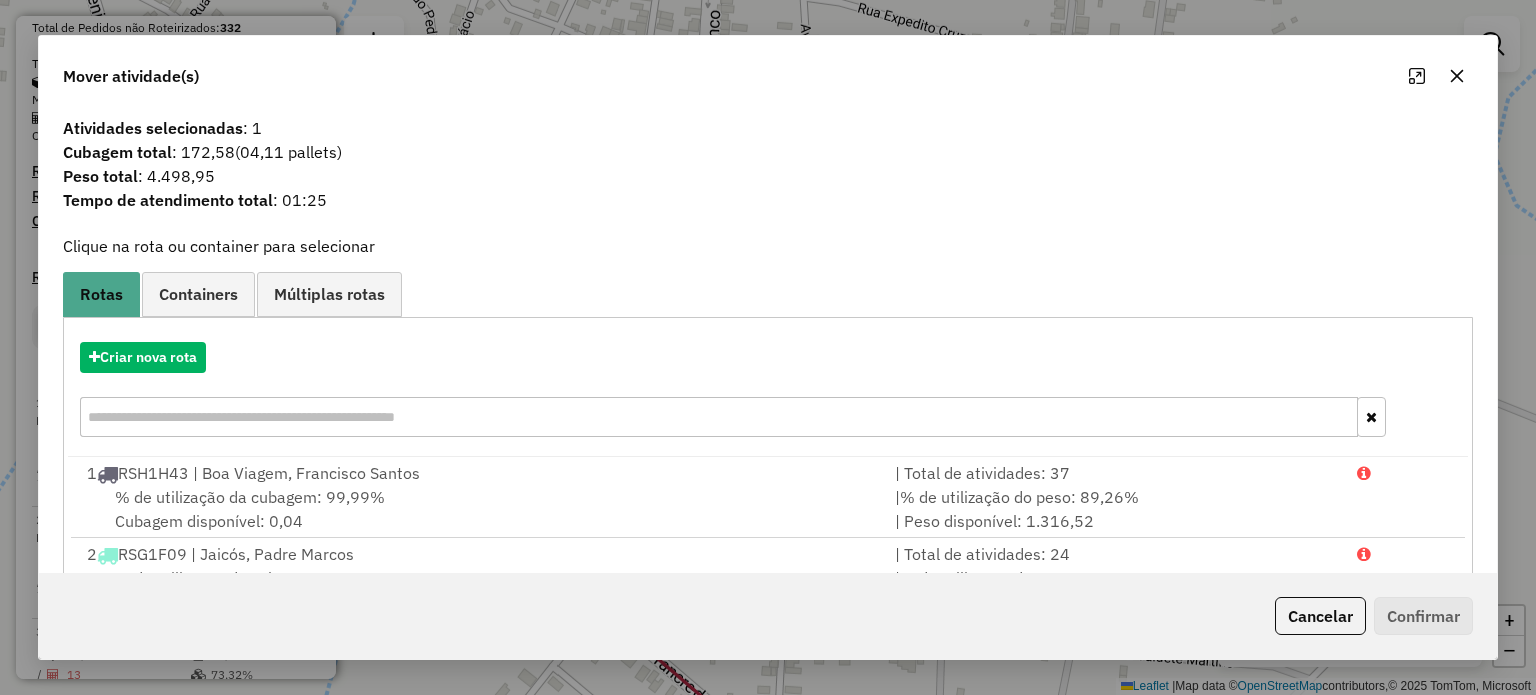 click 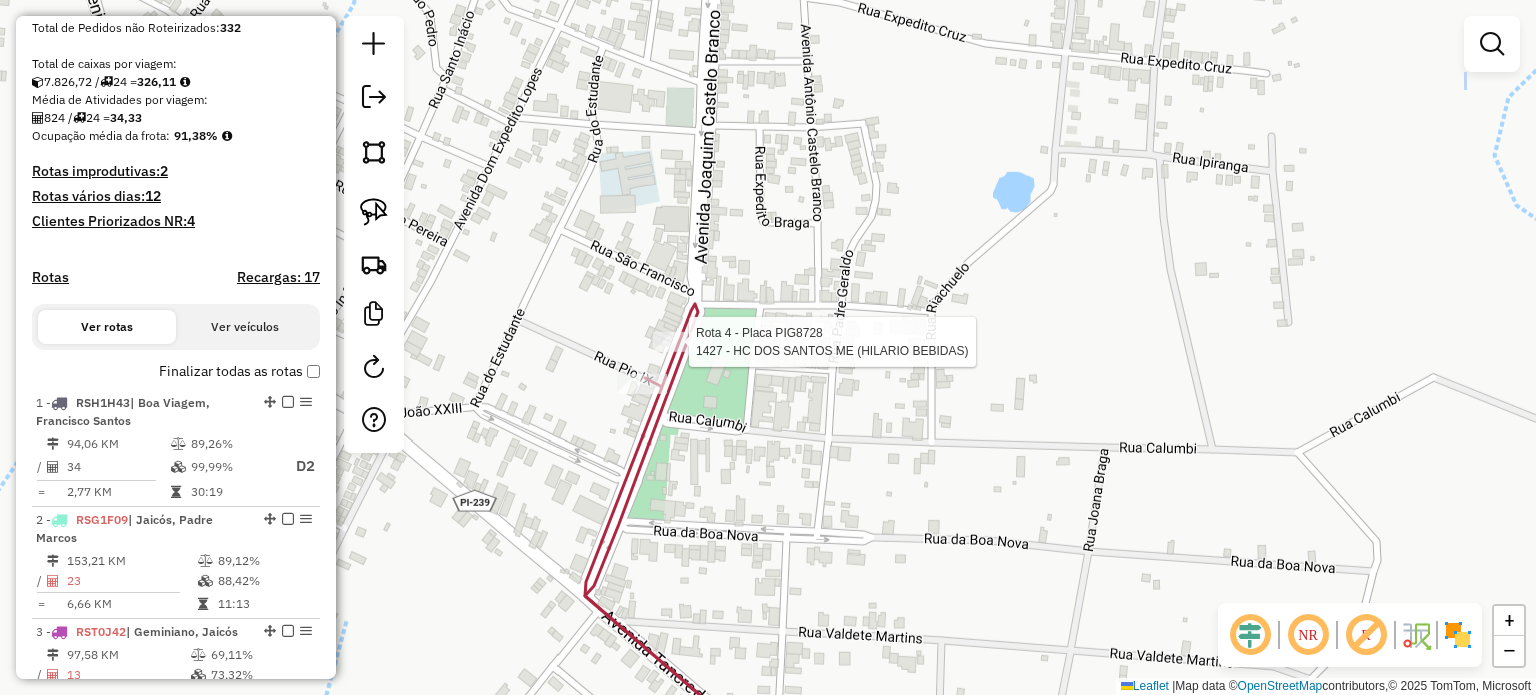 select on "**********" 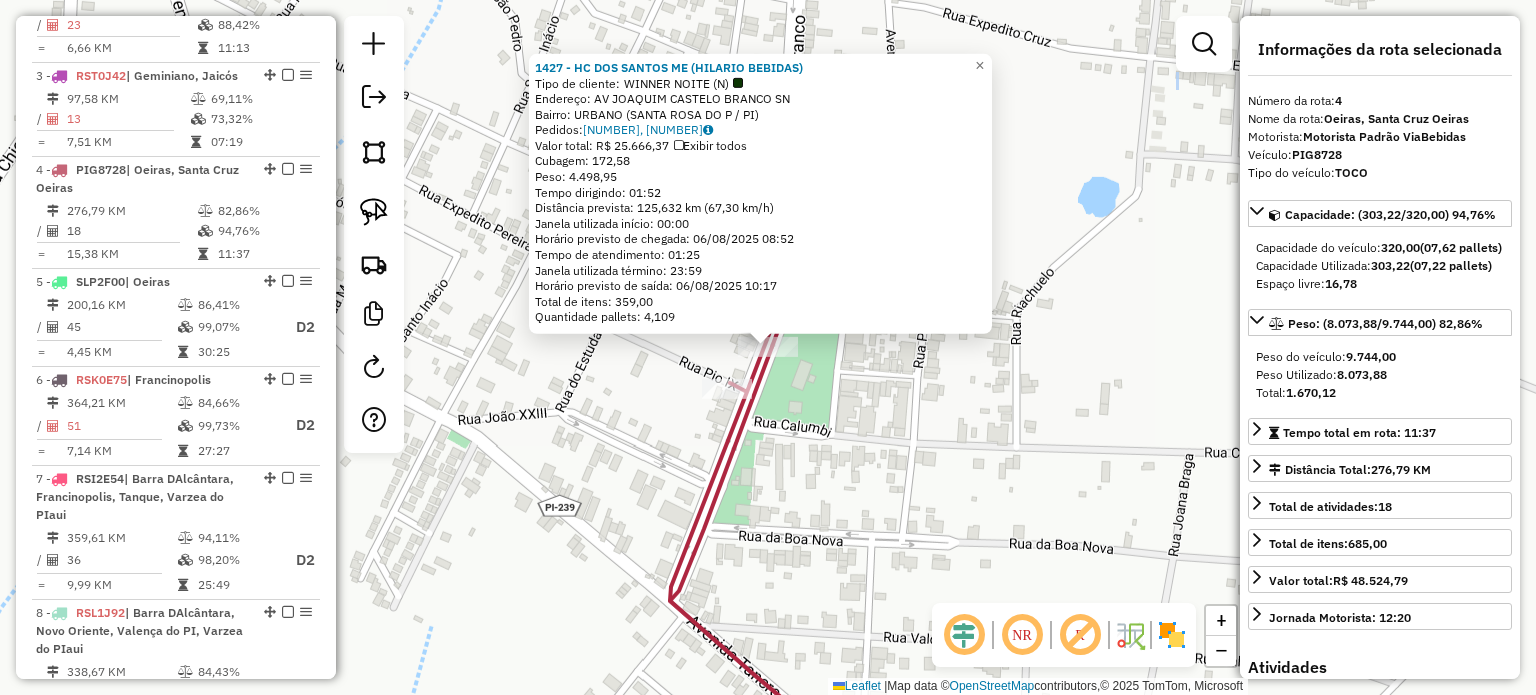 scroll, scrollTop: 1096, scrollLeft: 0, axis: vertical 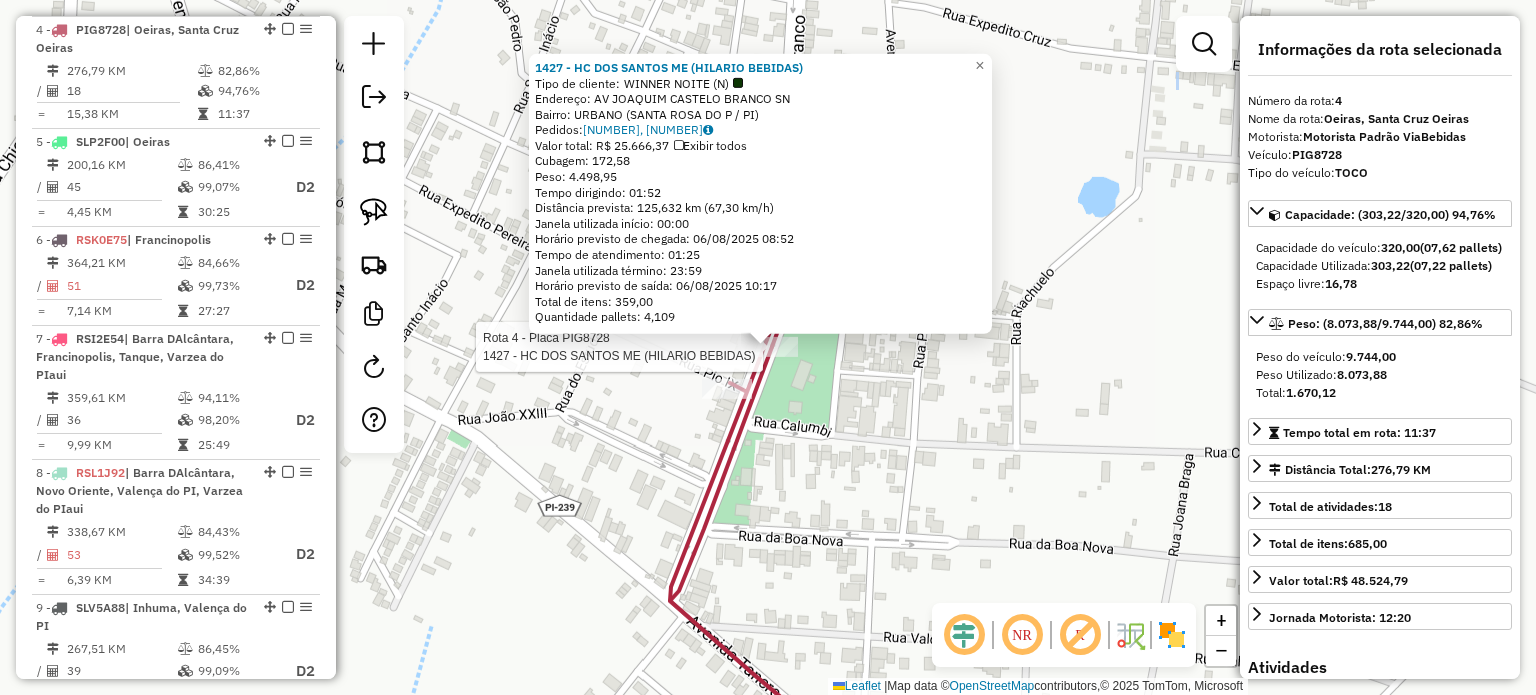 click on "Rota 4 - Placa PIG8728  1427 - HC DOS SANTOS ME (HILARIO BEBIDAS) 1427 - HC DOS SANTOS ME (HILARIO BEBIDAS)  Tipo de cliente:   WINNER NOITE (N)   Endereço: AV  JOAQUIM CASTELO BRANCO        SN   Bairro: URBANO (SANTA ROSA DO P / PI)   Pedidos:  05095928, 05095929   Valor total: R$ 25.666,37   Exibir todos   Cubagem: 172,58  Peso: 4.498,95  Tempo dirigindo: 01:52   Distância prevista: 125,632 km (67,30 km/h)   Janela utilizada início: 00:00   Horário previsto de chegada: 06/08/2025 08:52   Tempo de atendimento: 01:25   Janela utilizada término: 23:59   Horário previsto de saída: 06/08/2025 10:17   Total de itens: 359,00   Quantidade pallets: 4,109  × Janela de atendimento Grade de atendimento Capacidade Transportadoras Veículos Cliente Pedidos  Rotas Selecione os dias de semana para filtrar as janelas de atendimento  Seg   Ter   Qua   Qui   Sex   Sáb   Dom  Informe o período da janela de atendimento: De: Até:  Filtrar exatamente a janela do cliente  Considerar janela de atendimento padrão   Seg" 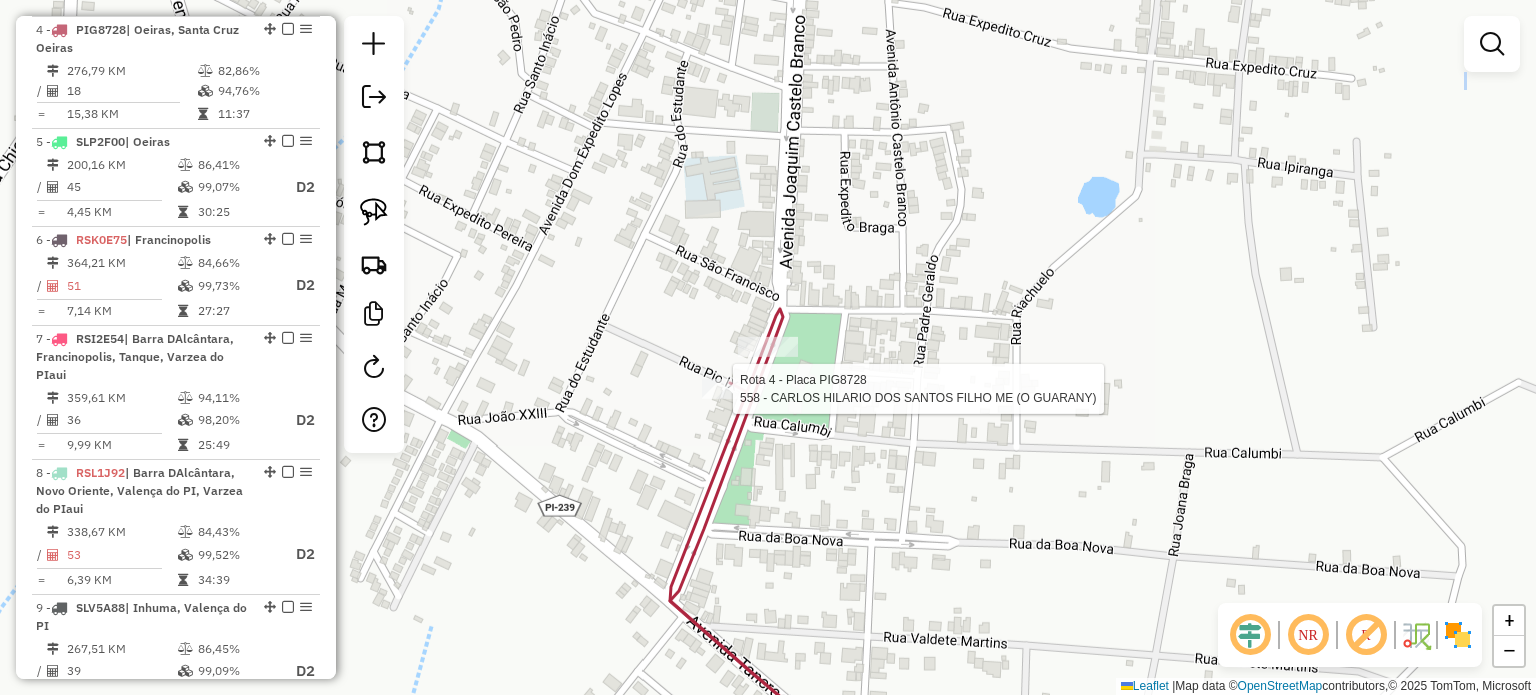 select on "**********" 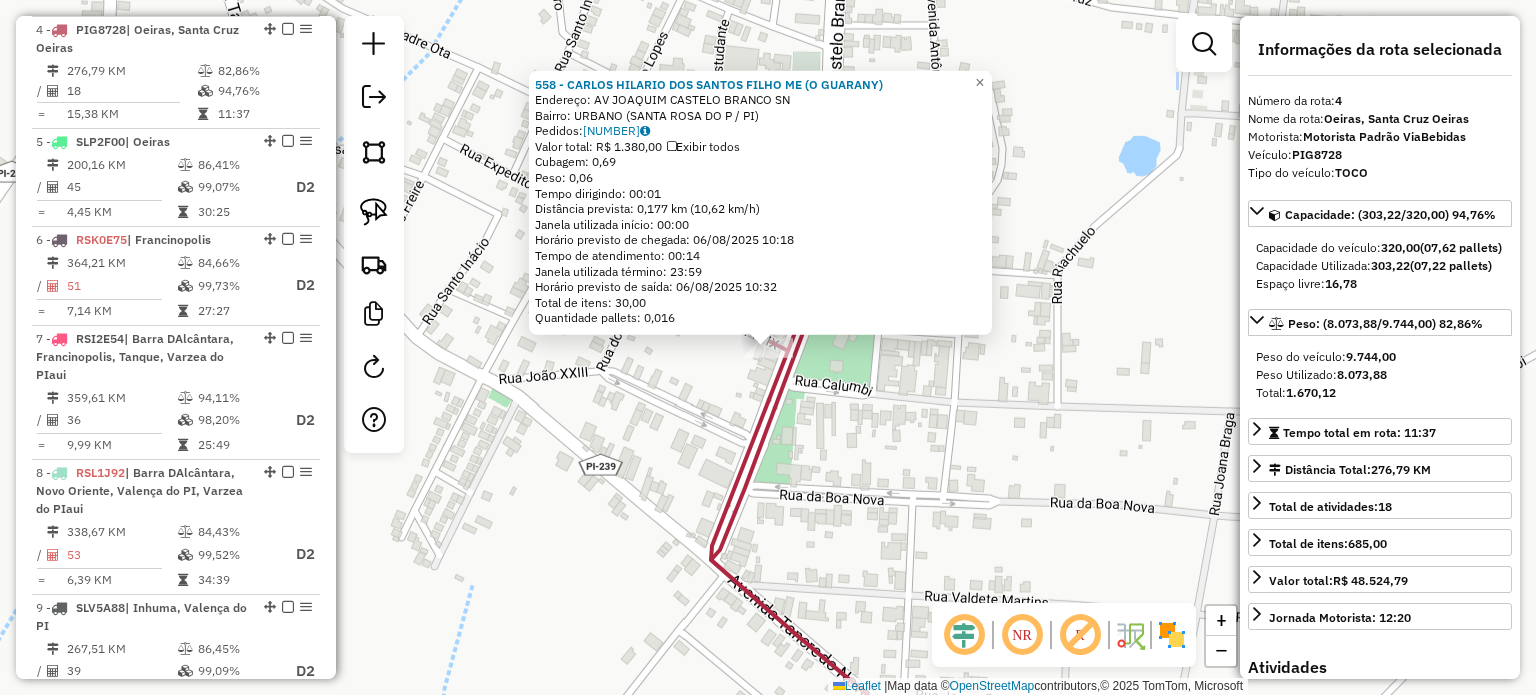 click on "558 - CARLOS HILARIO DOS SANTOS FILHO  ME (O GUARANY)  Endereço: AV  JOAQUIM CASTELO BRANCO        SN   Bairro: URBANO (SANTA ROSA DO P / PI)   Pedidos:  05093430   Valor total: R$ 1.380,00   Exibir todos   Cubagem: 0,69  Peso: 0,06  Tempo dirigindo: 00:01   Distância prevista: 0,177 km (10,62 km/h)   Janela utilizada início: 00:00   Horário previsto de chegada: 06/08/2025 10:18   Tempo de atendimento: 00:14   Janela utilizada término: 23:59   Horário previsto de saída: 06/08/2025 10:32   Total de itens: 30,00   Quantidade pallets: 0,016  × Janela de atendimento Grade de atendimento Capacidade Transportadoras Veículos Cliente Pedidos  Rotas Selecione os dias de semana para filtrar as janelas de atendimento  Seg   Ter   Qua   Qui   Sex   Sáb   Dom  Informe o período da janela de atendimento: De: Até:  Filtrar exatamente a janela do cliente  Considerar janela de atendimento padrão  Selecione os dias de semana para filtrar as grades de atendimento  Seg   Ter   Qua   Qui   Sex   Sáb   Dom   De:  De:" 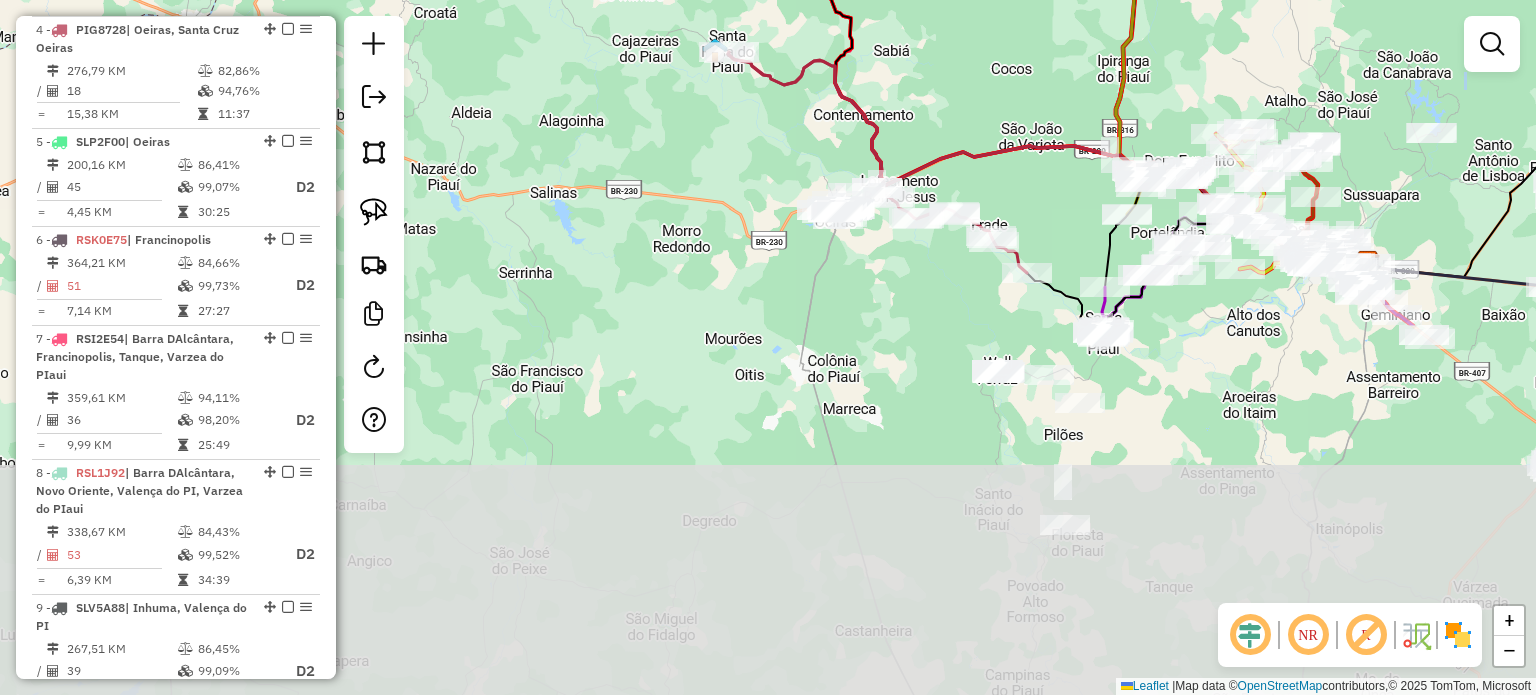 drag, startPoint x: 823, startPoint y: 231, endPoint x: 776, endPoint y: 62, distance: 175.4138 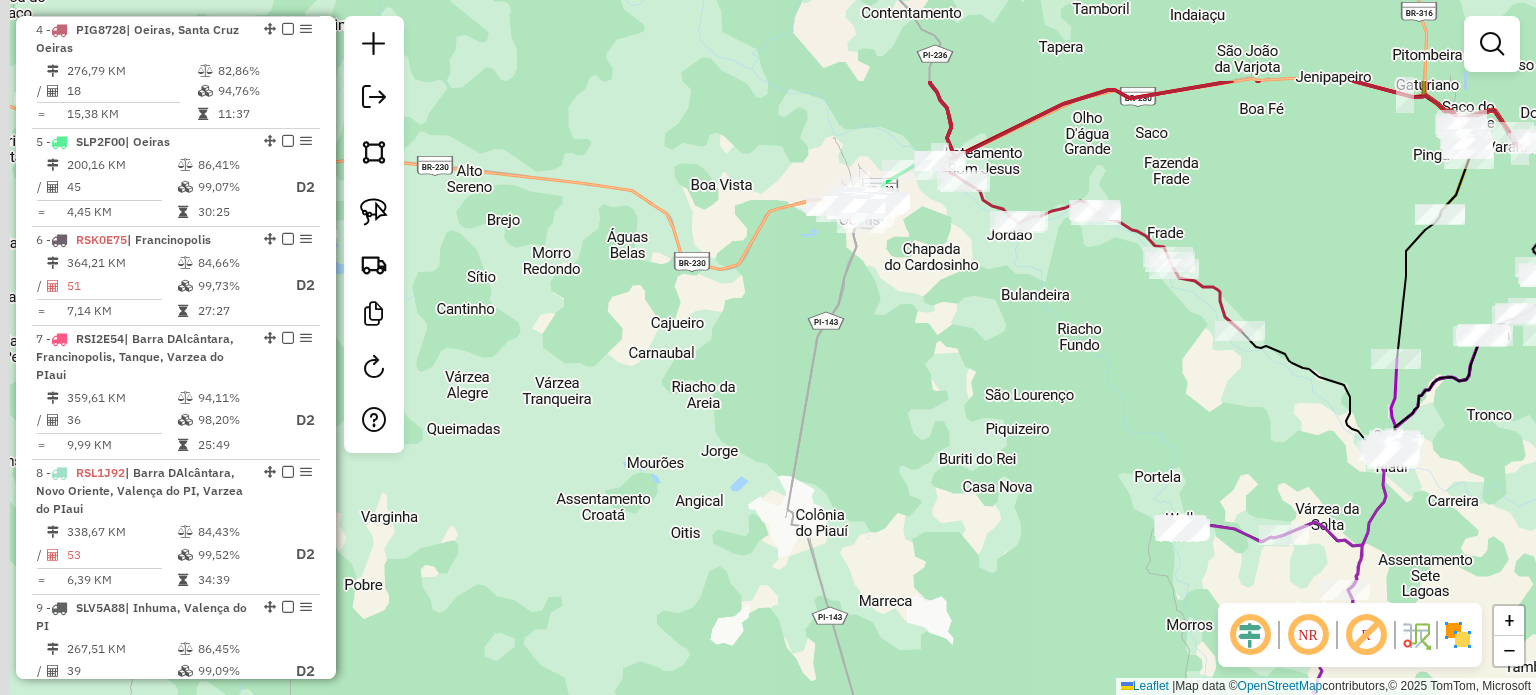 drag, startPoint x: 889, startPoint y: 242, endPoint x: 932, endPoint y: 368, distance: 133.13527 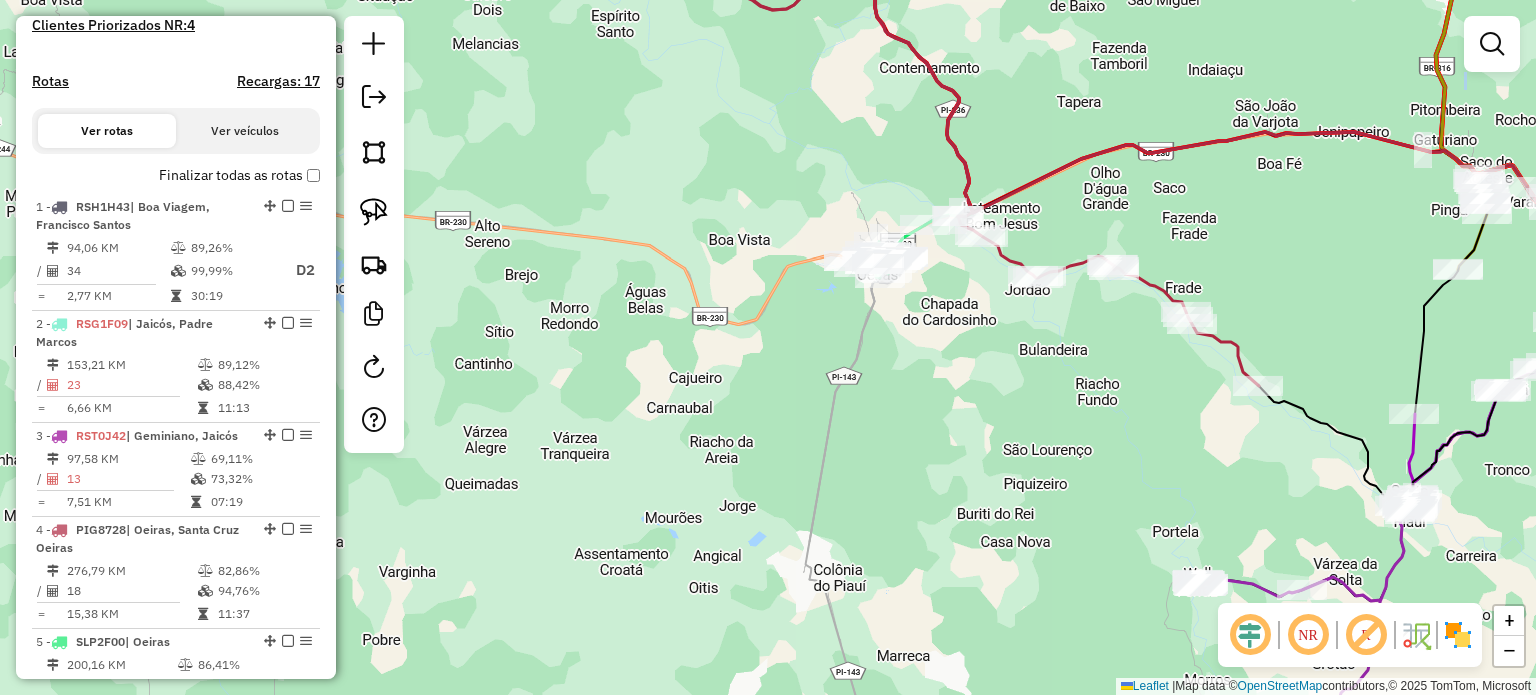 scroll, scrollTop: 296, scrollLeft: 0, axis: vertical 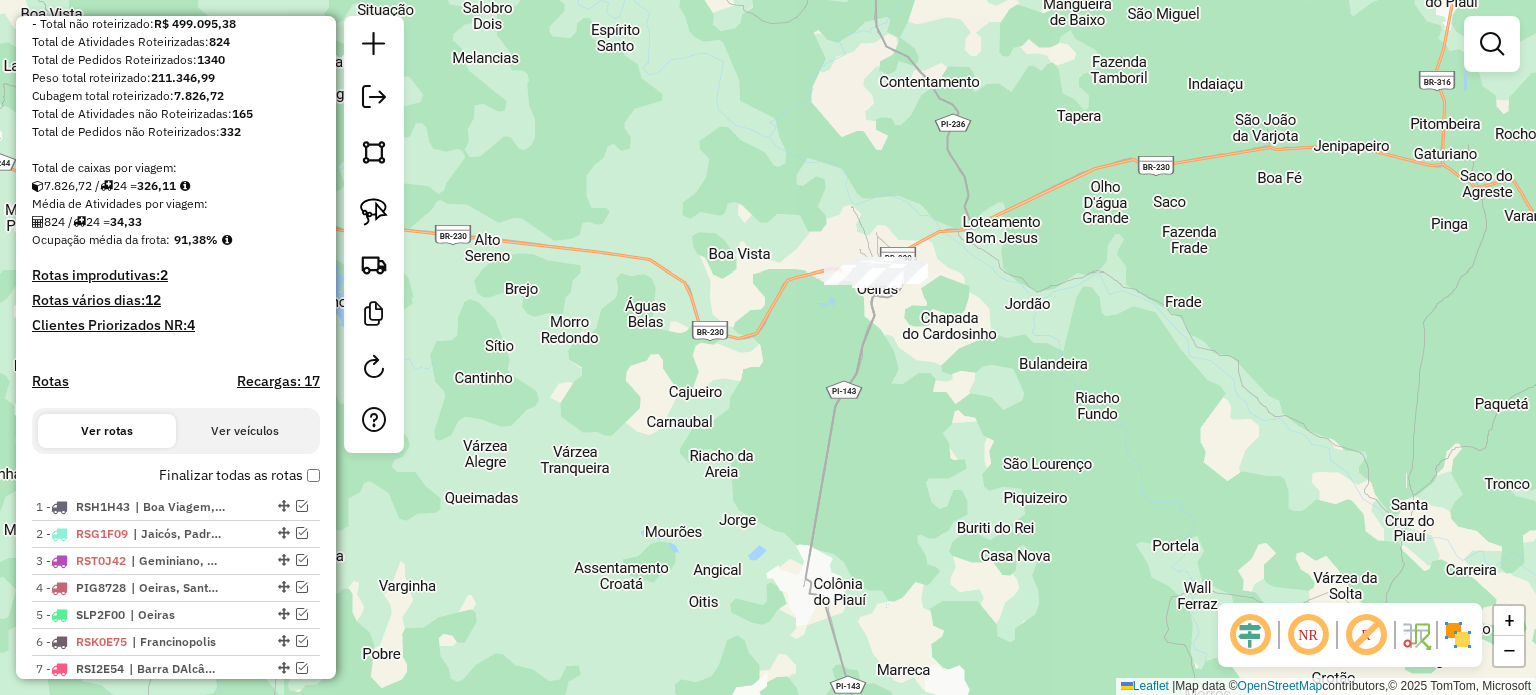 drag, startPoint x: 929, startPoint y: 311, endPoint x: 912, endPoint y: 379, distance: 70.0928 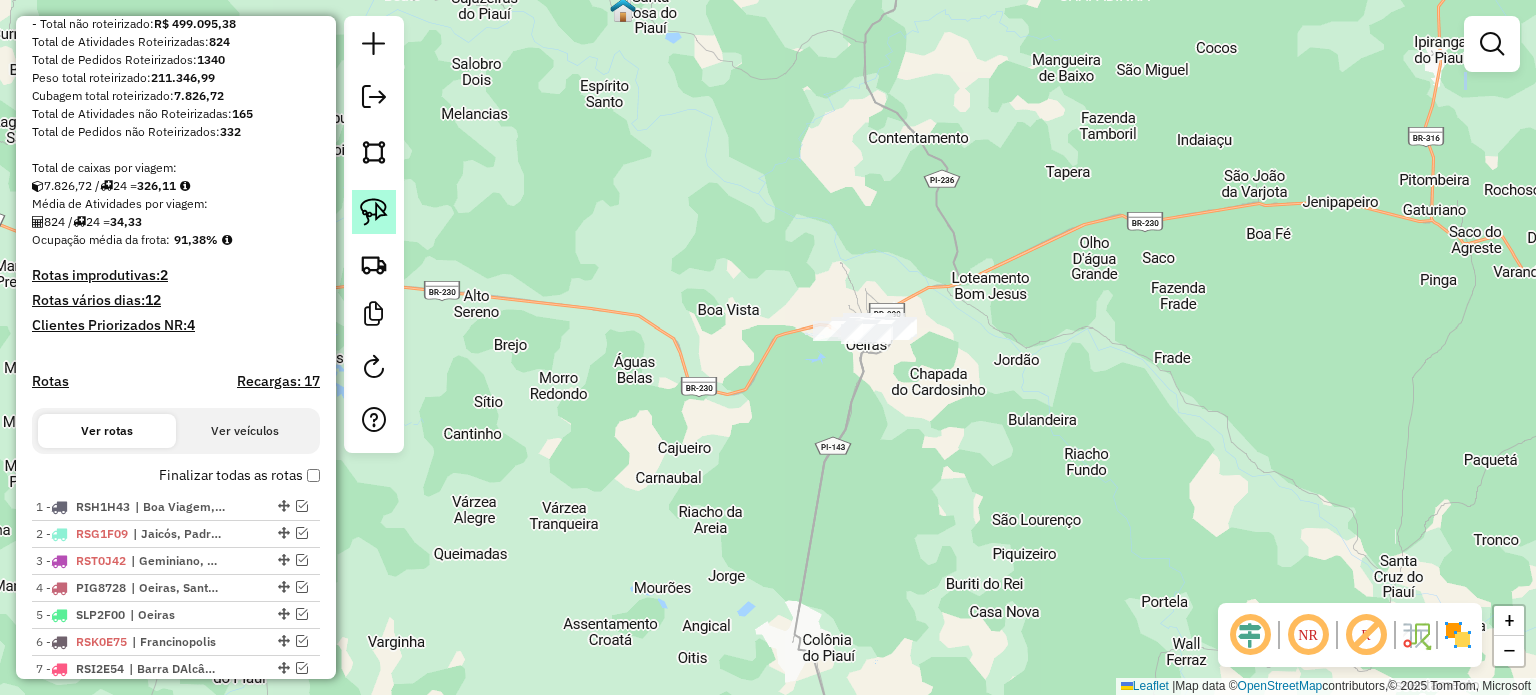 click 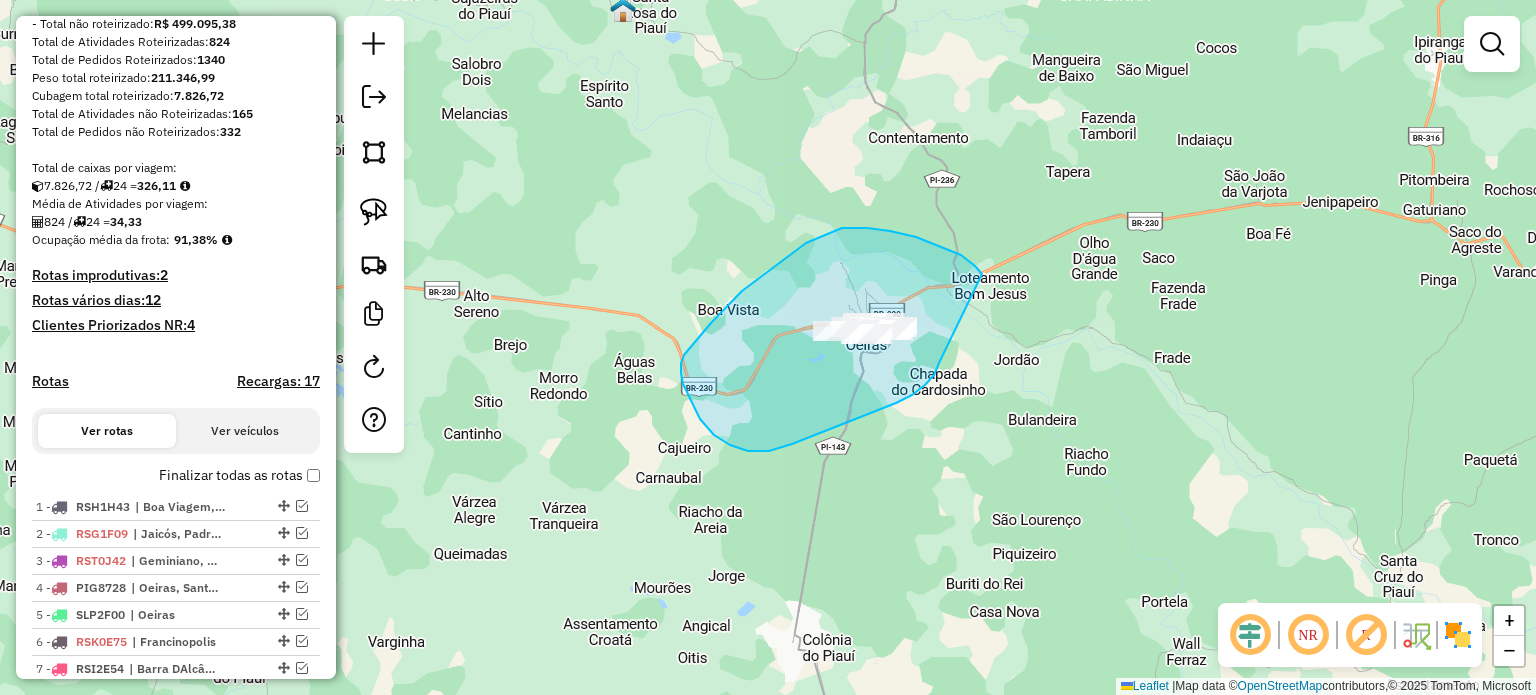 drag, startPoint x: 975, startPoint y: 266, endPoint x: 939, endPoint y: 354, distance: 95.07891 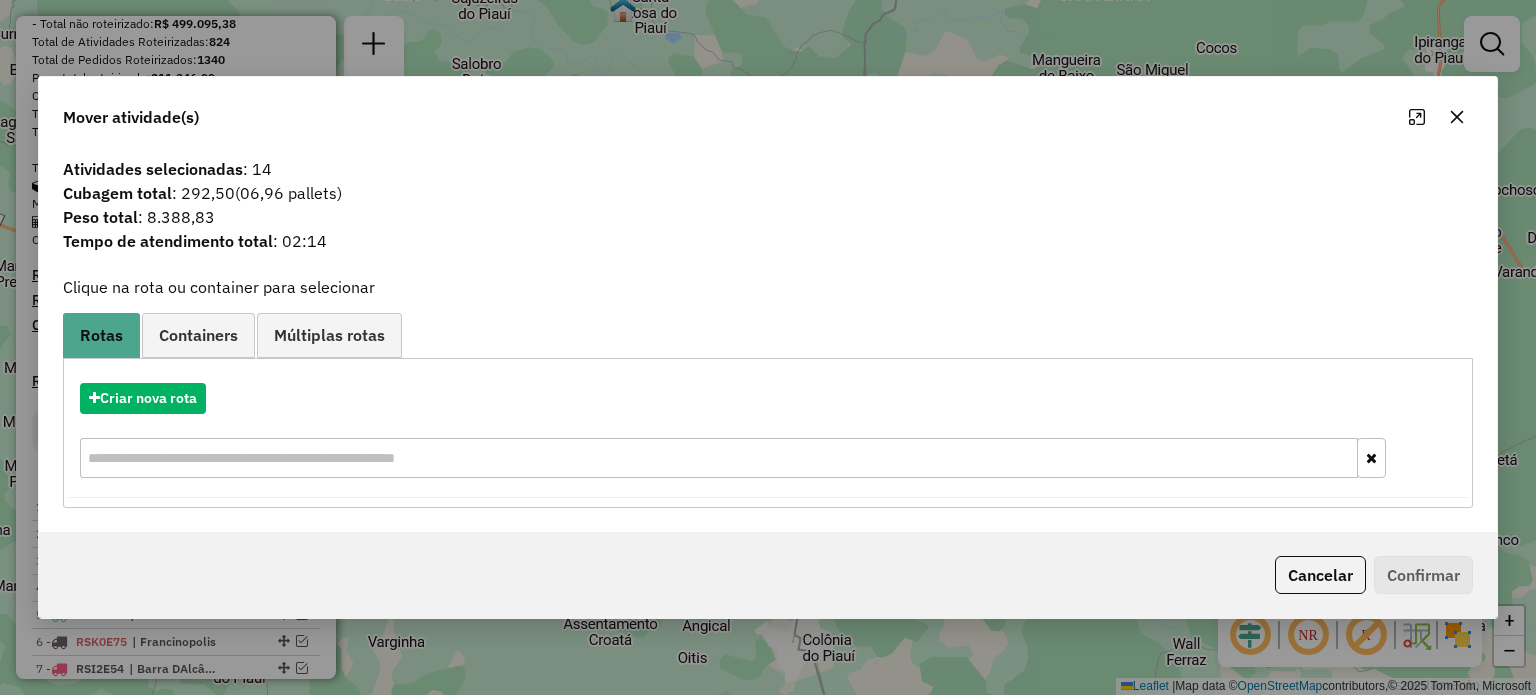 click 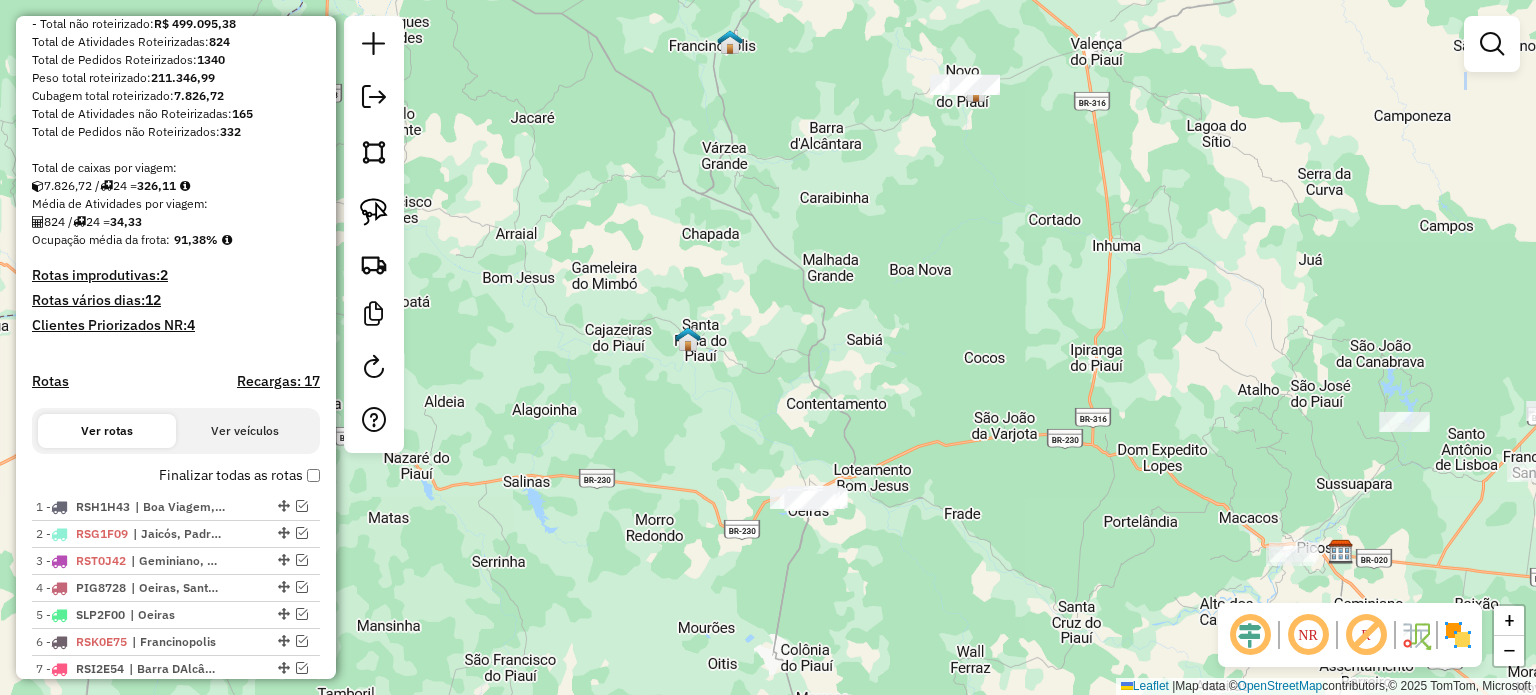 drag, startPoint x: 1109, startPoint y: 169, endPoint x: 888, endPoint y: 403, distance: 321.86487 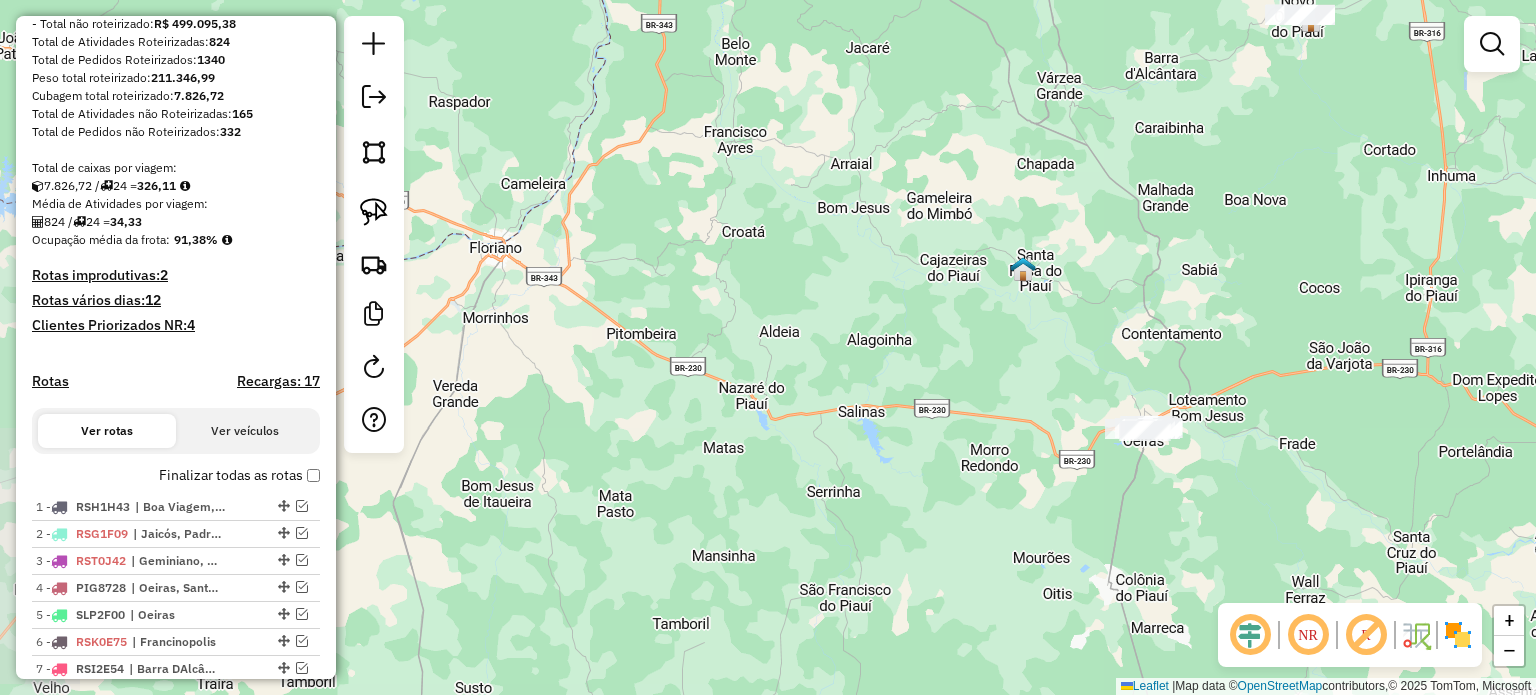 drag, startPoint x: 787, startPoint y: 424, endPoint x: 752, endPoint y: 1, distance: 424.44553 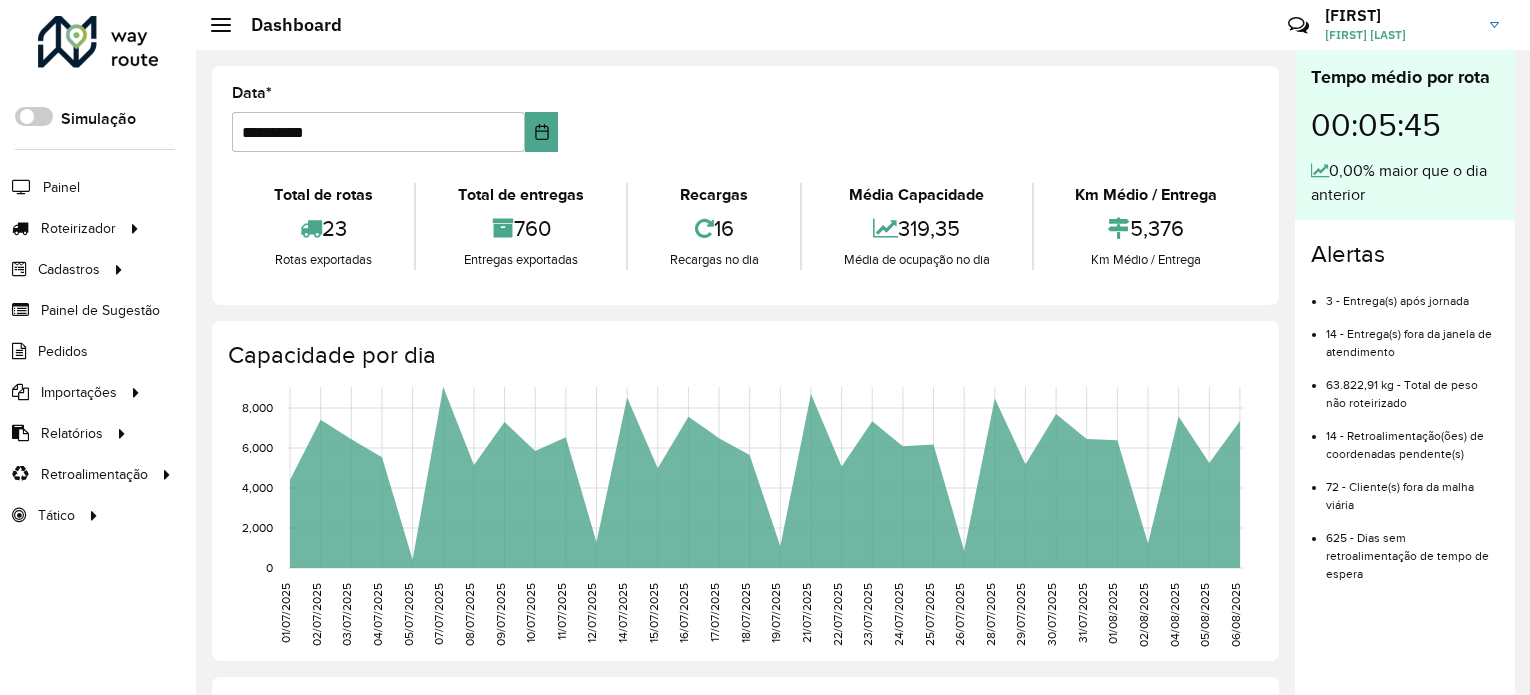 scroll, scrollTop: 0, scrollLeft: 0, axis: both 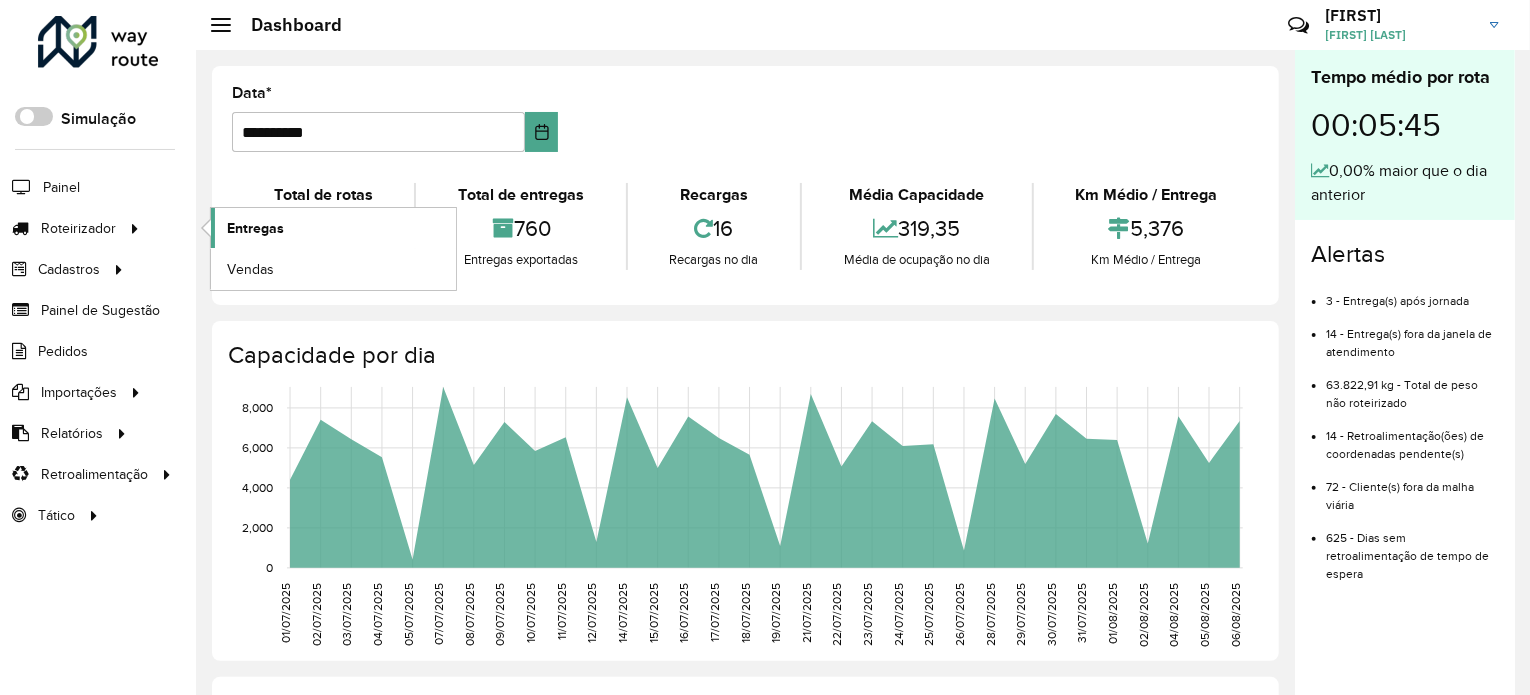 click on "Entregas" 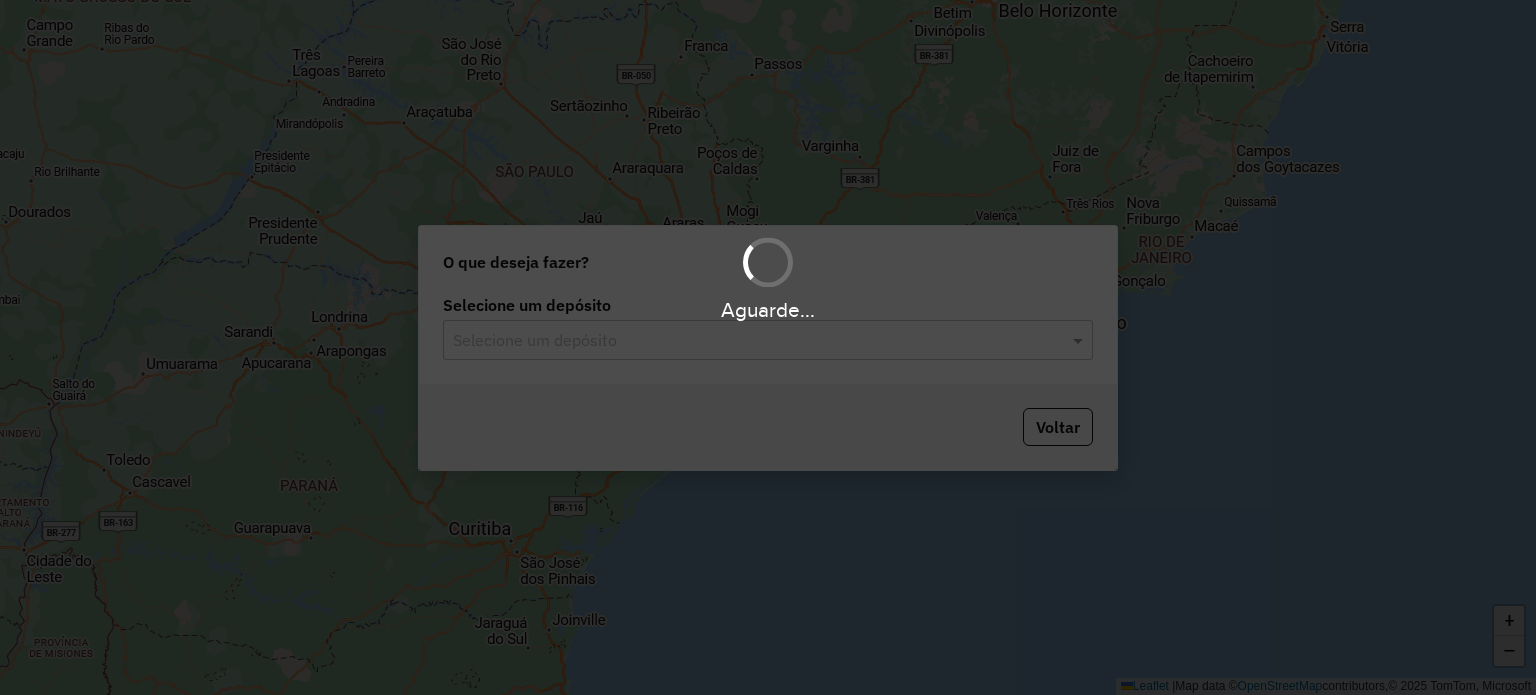 scroll, scrollTop: 0, scrollLeft: 0, axis: both 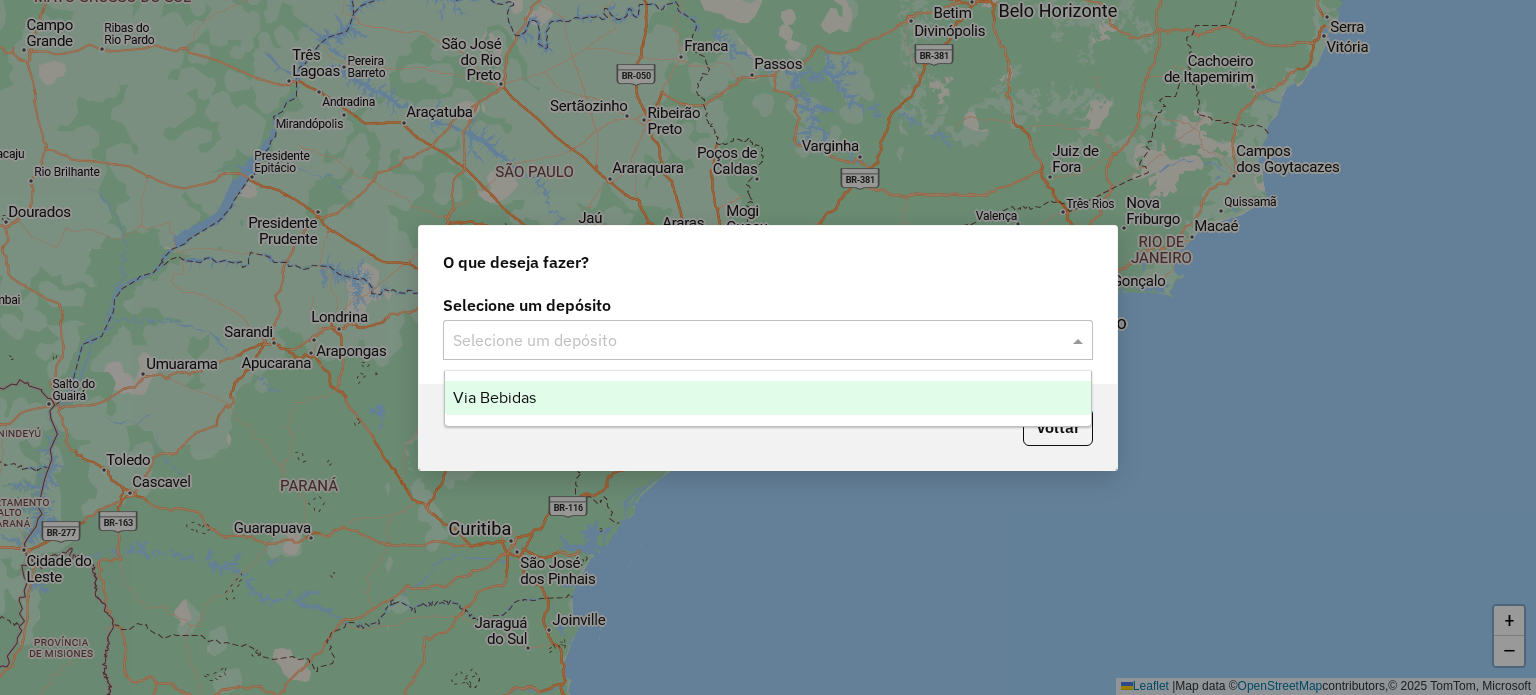 click 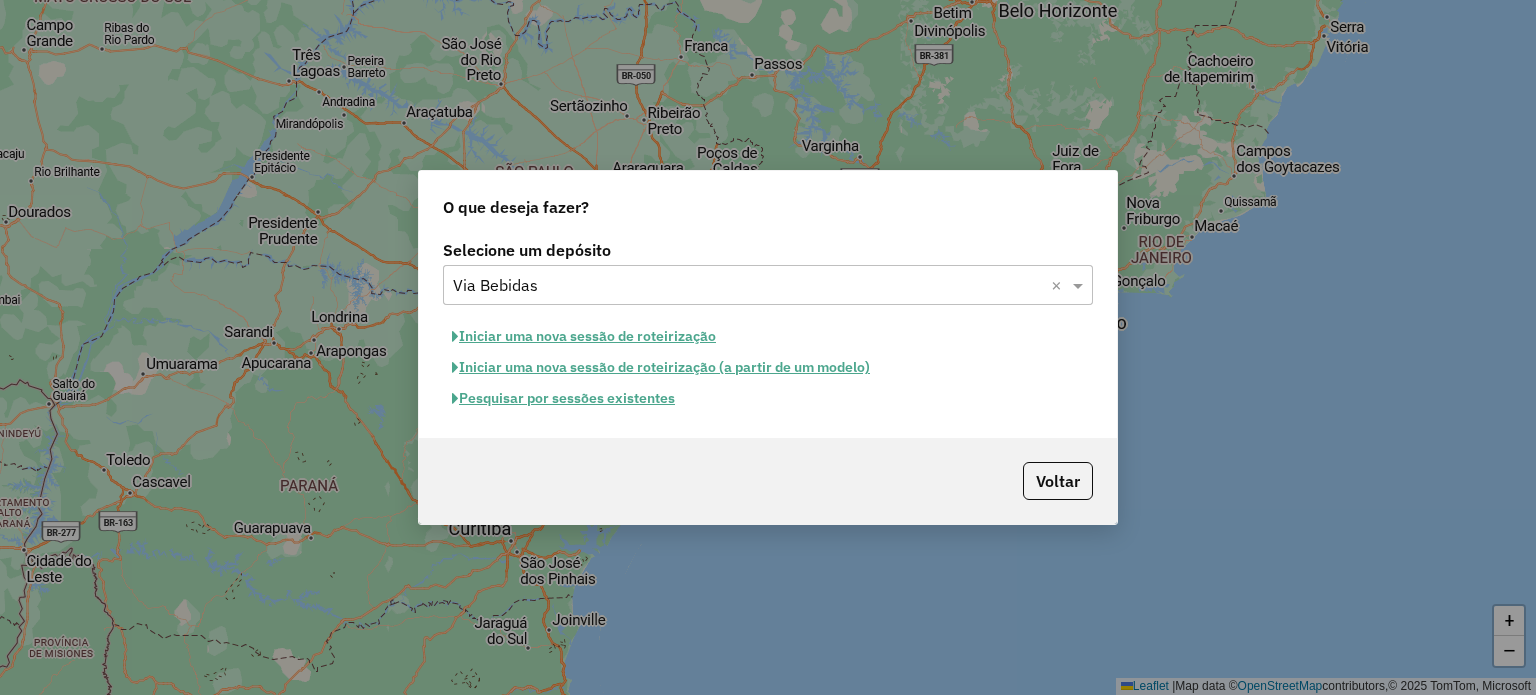 click on "Pesquisar por sessões existentes" 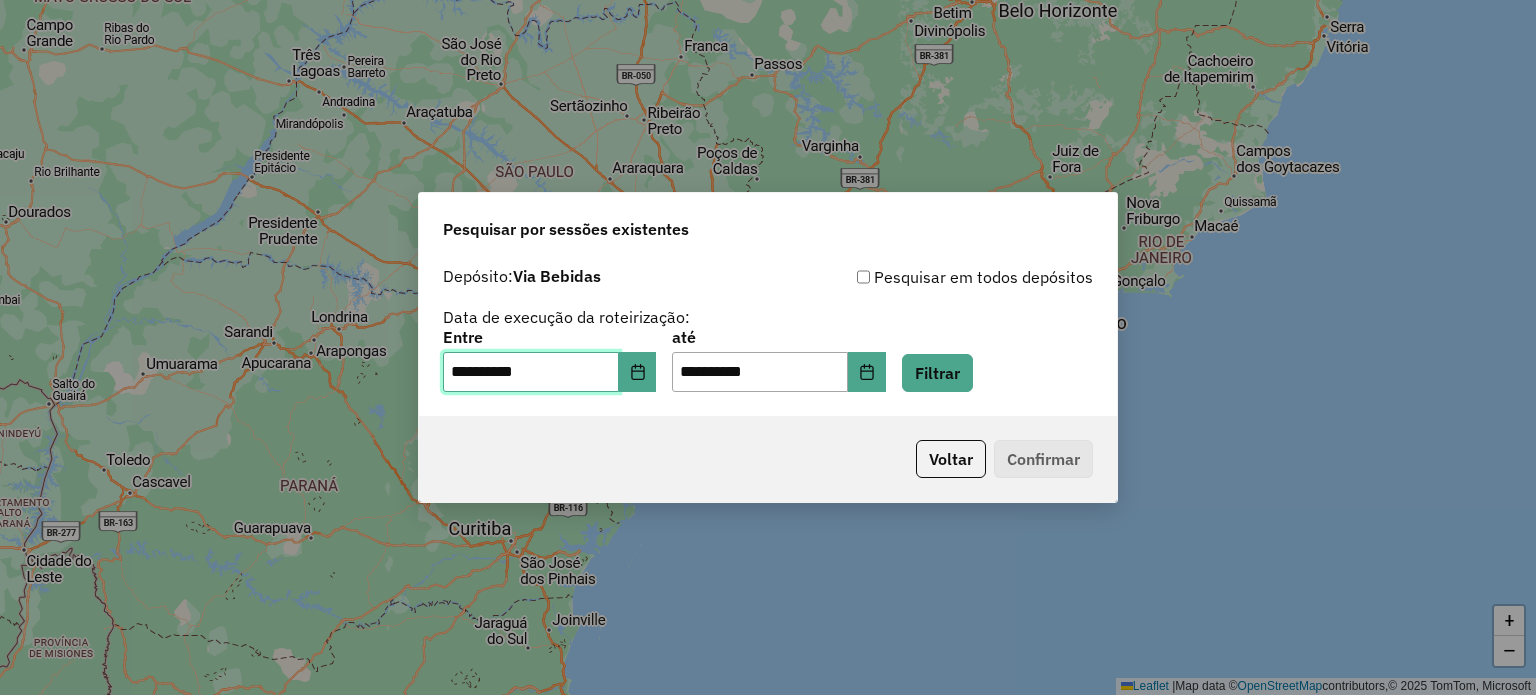 click on "**********" at bounding box center (531, 372) 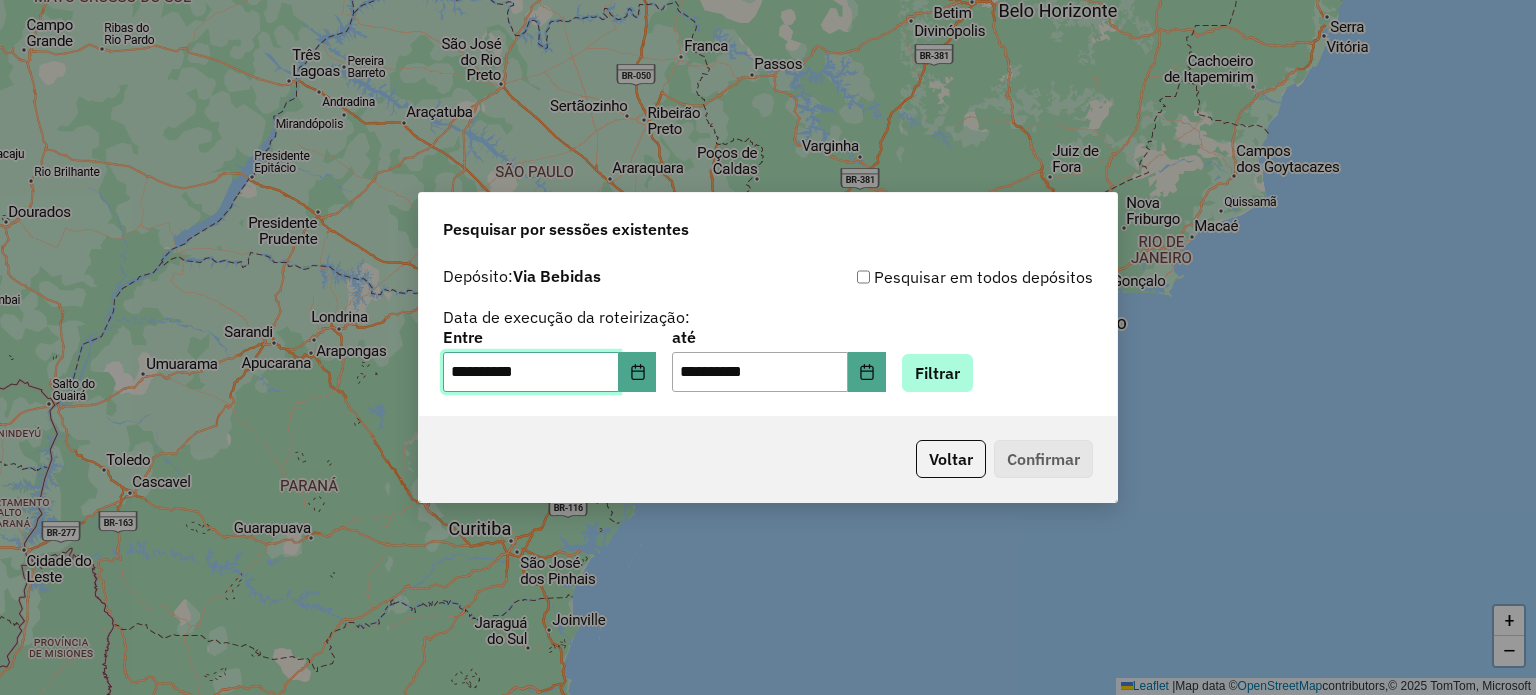 type on "**********" 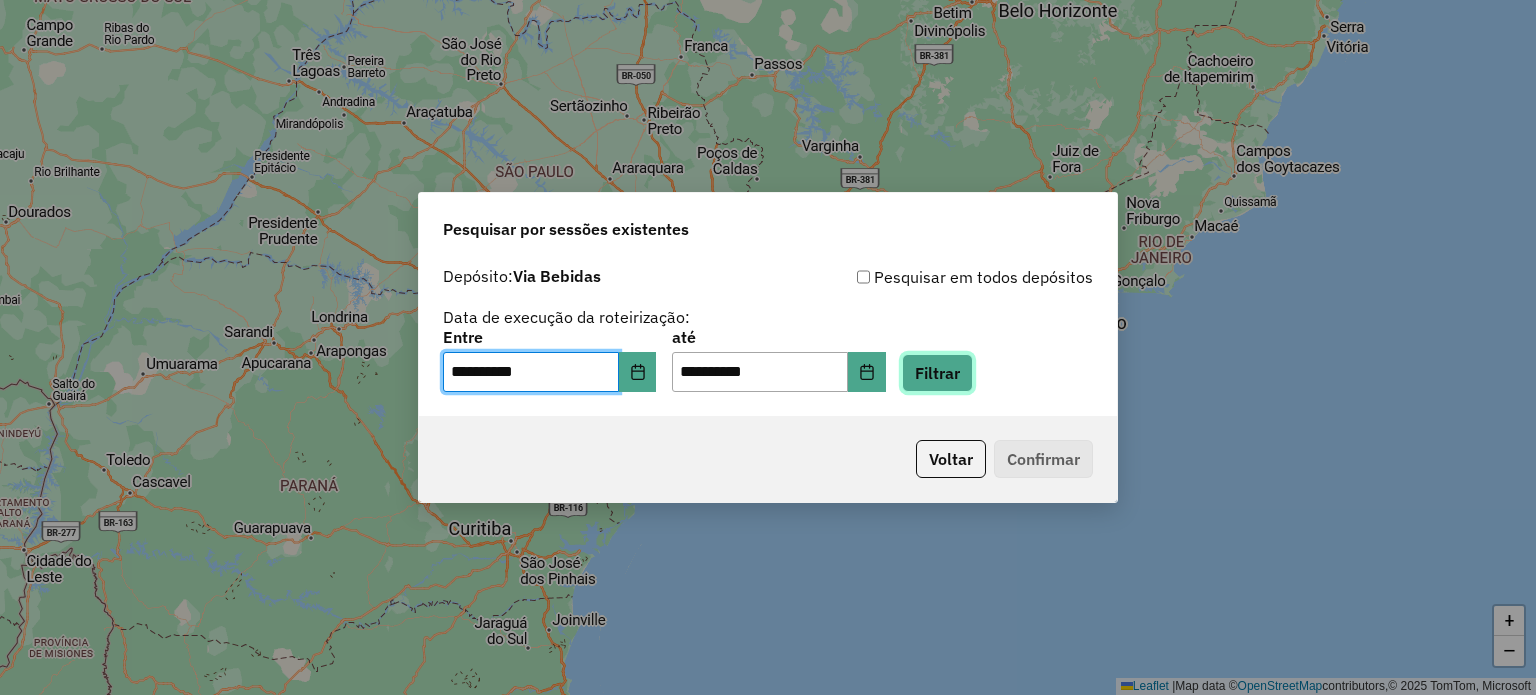 click on "Filtrar" 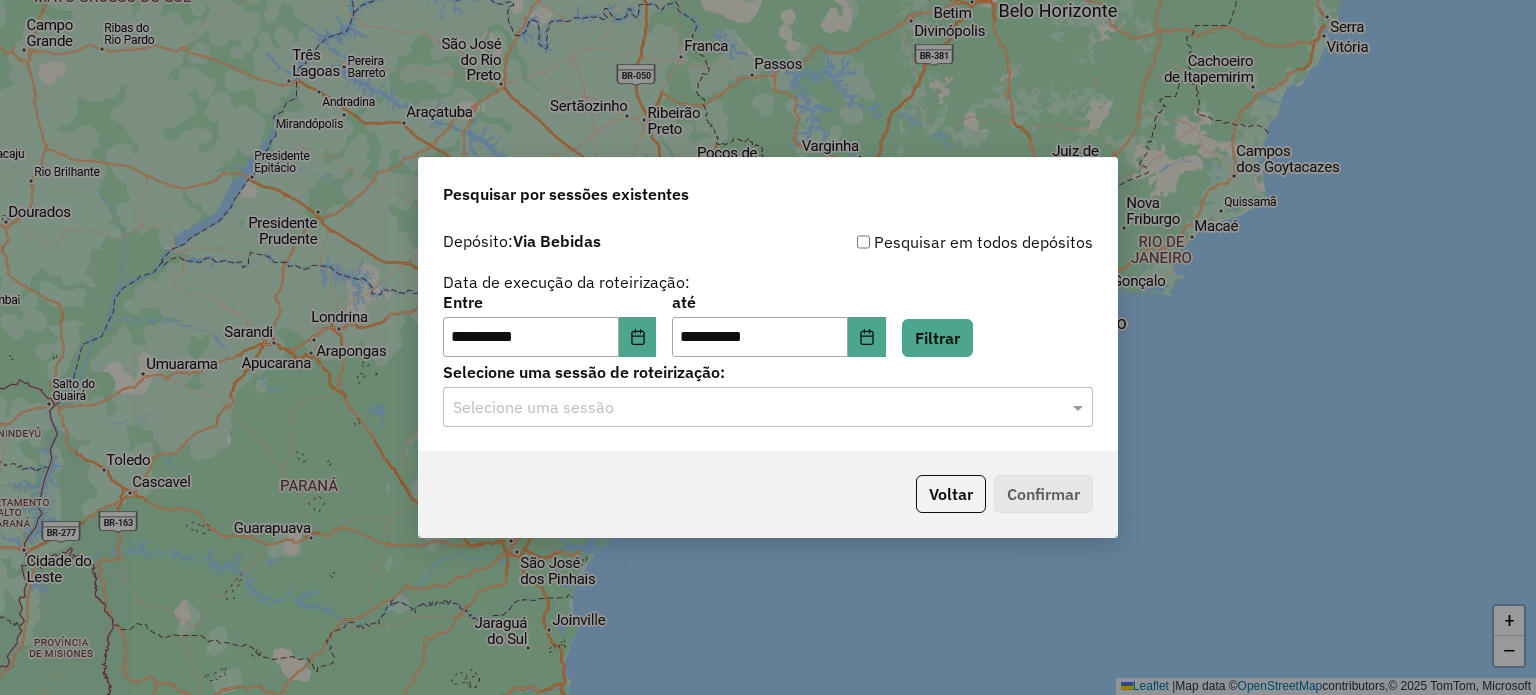 click 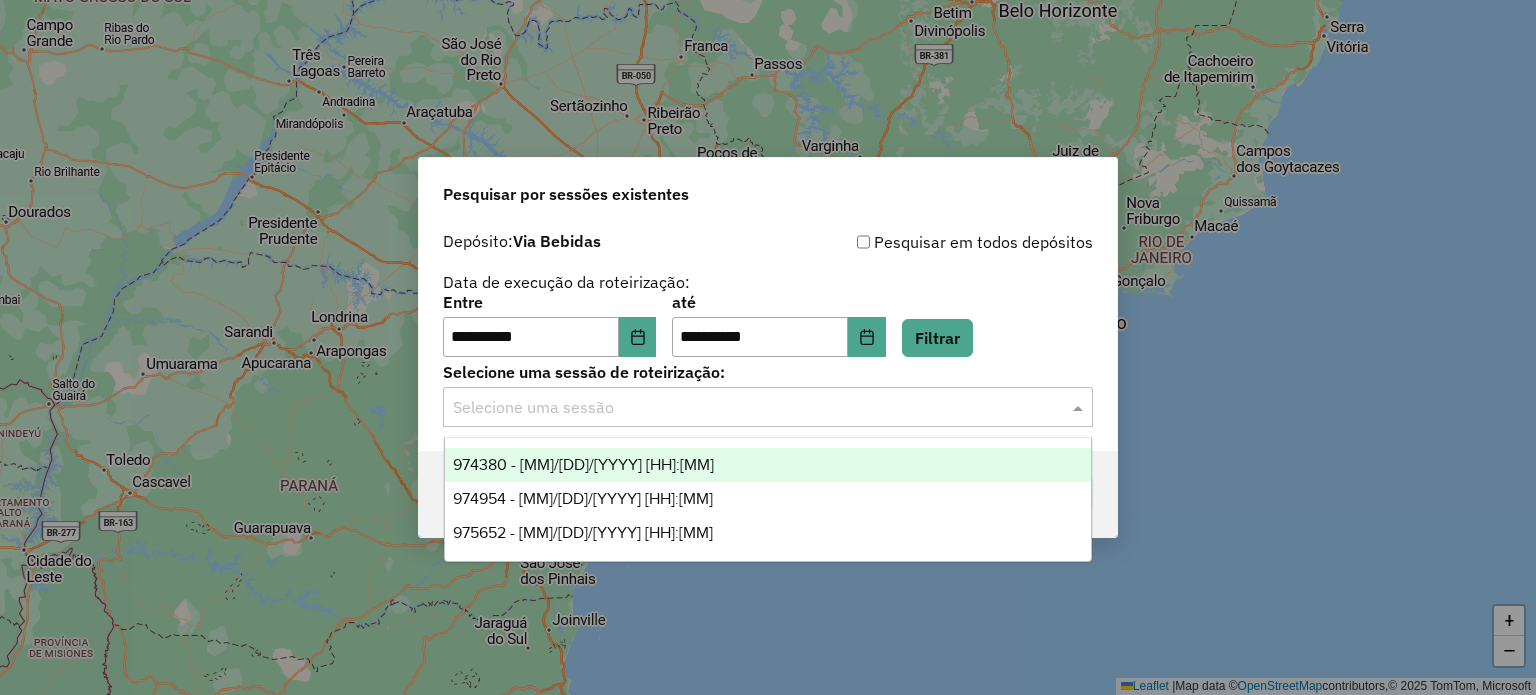 click on "974380 - [MM]/[DD]/[YYYY] [HH]:[MM]" at bounding box center [583, 464] 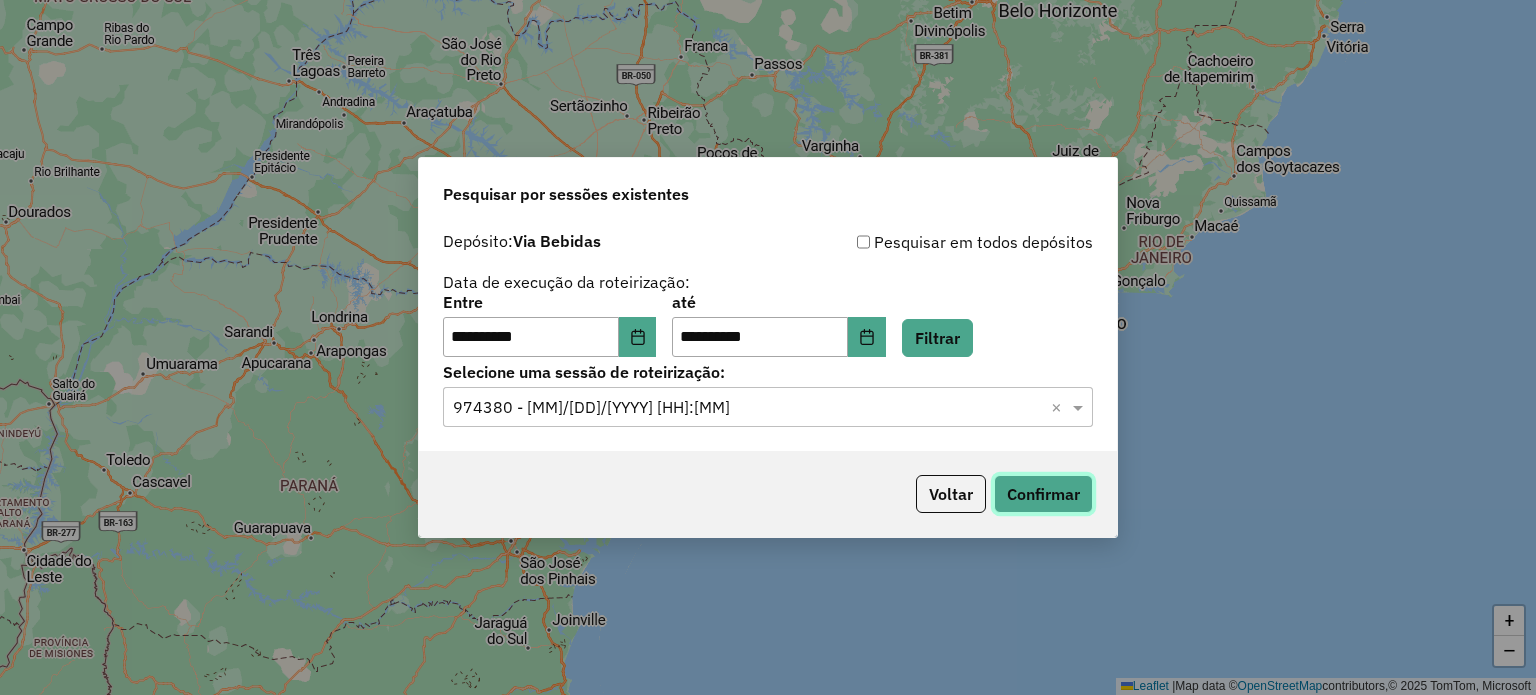click on "Confirmar" 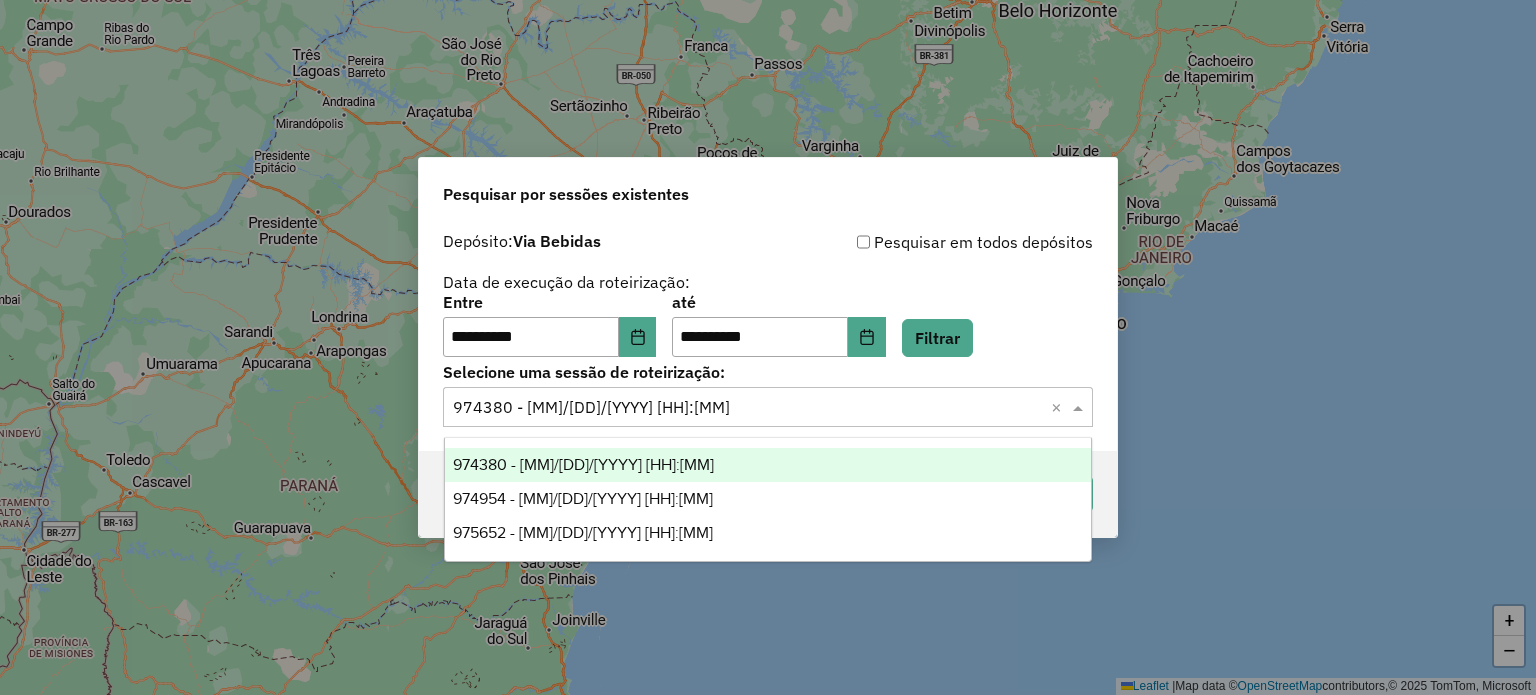 click 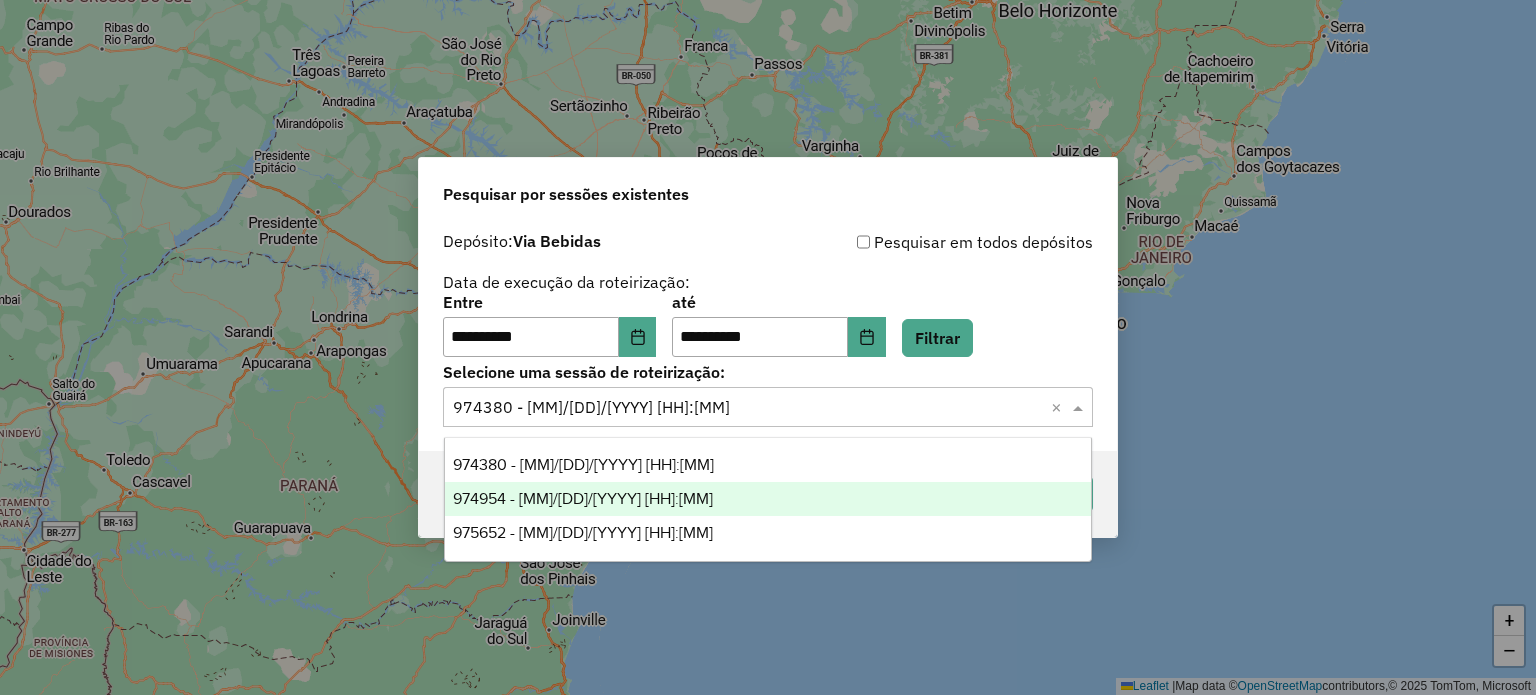 click on "974954 - 05/08/2025 18:34" at bounding box center [583, 498] 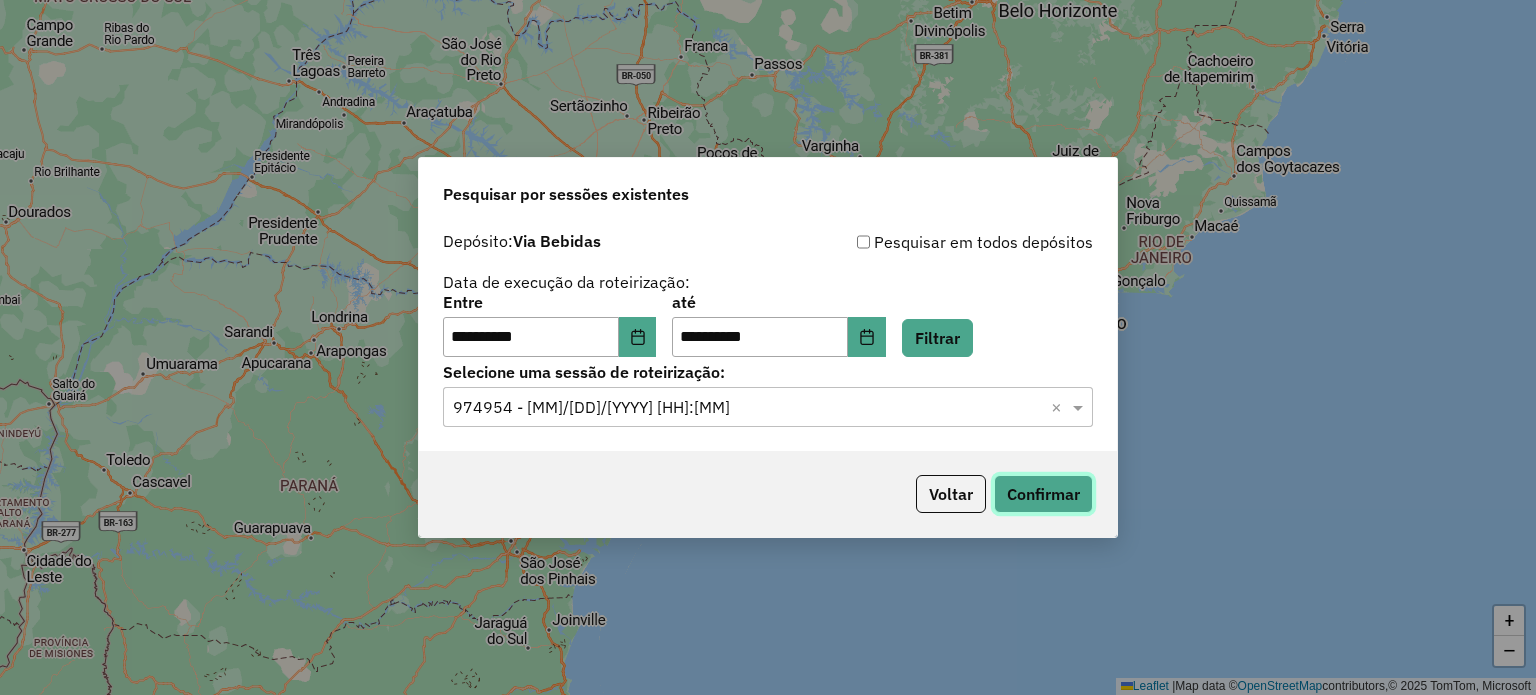 click on "Confirmar" 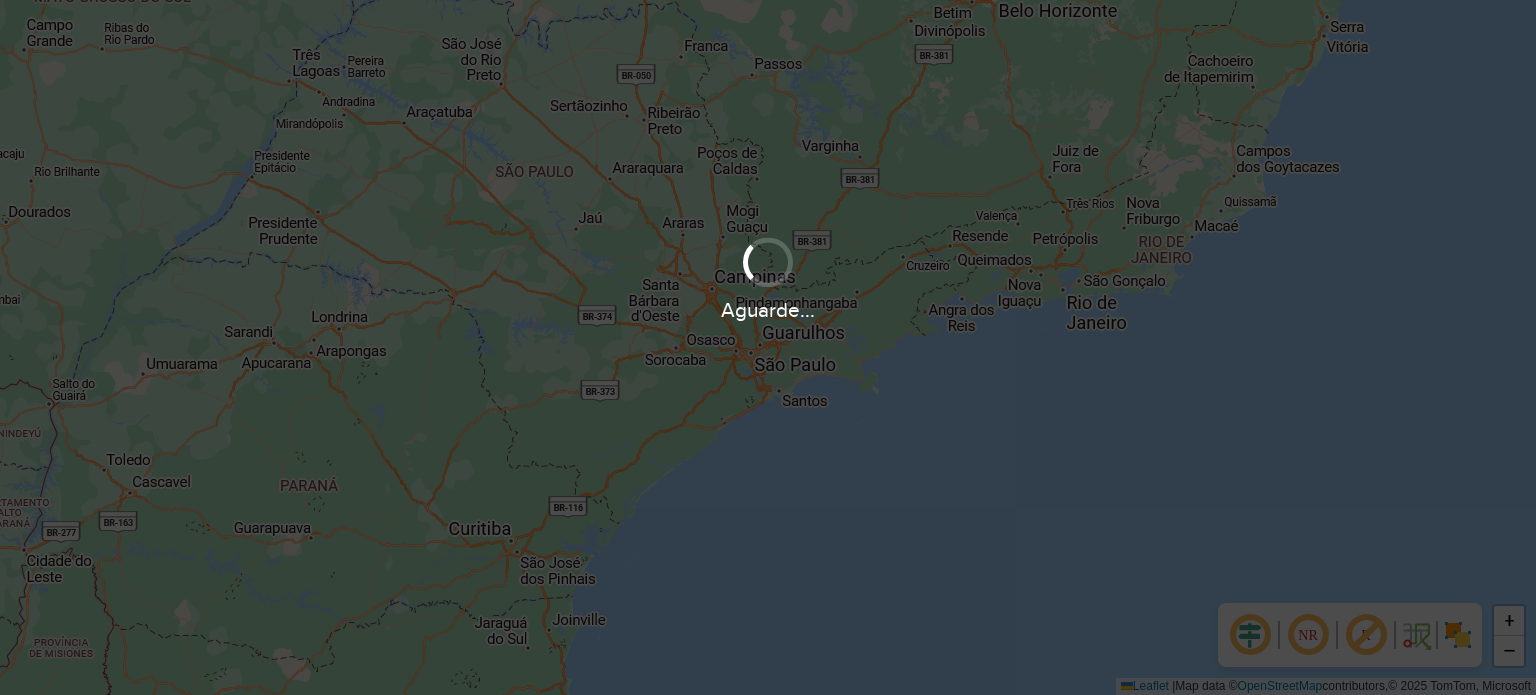 scroll, scrollTop: 0, scrollLeft: 0, axis: both 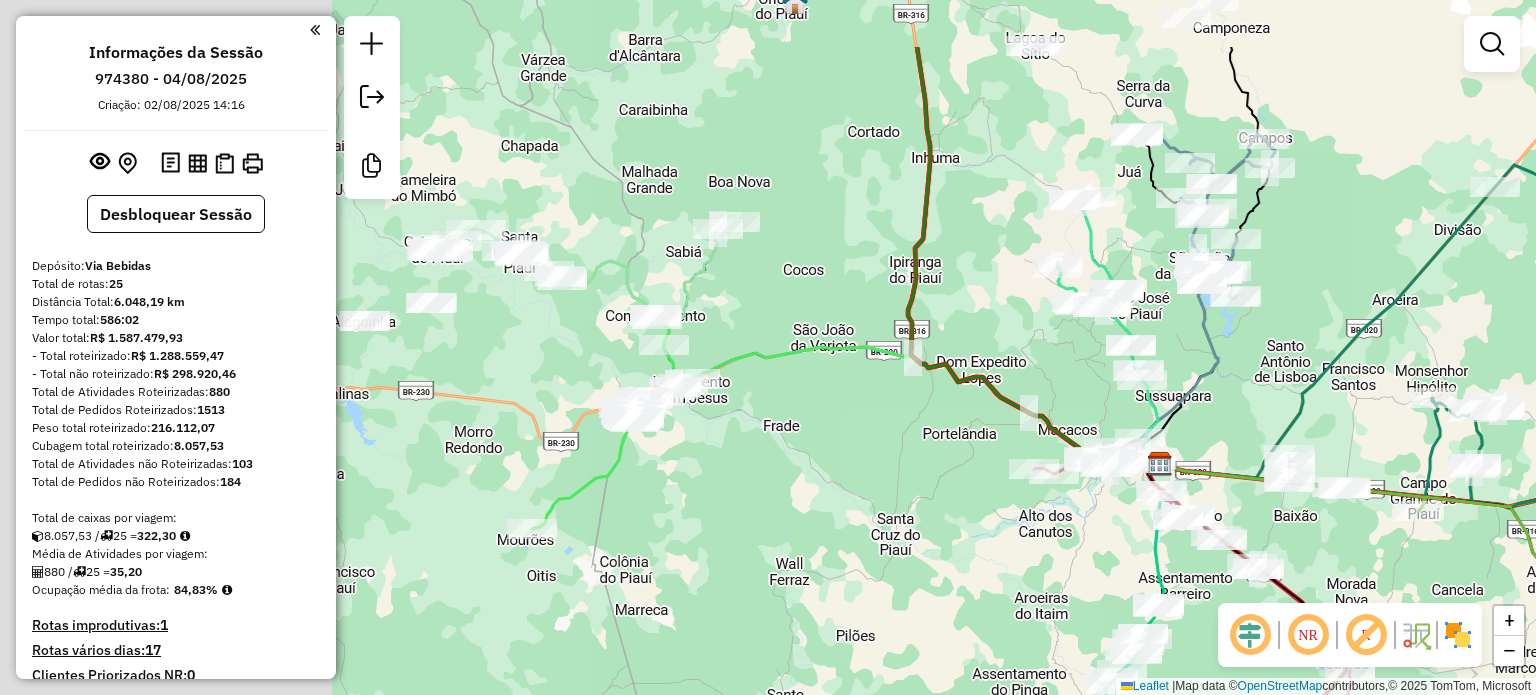 drag, startPoint x: 656, startPoint y: 179, endPoint x: 1108, endPoint y: 319, distance: 473.18497 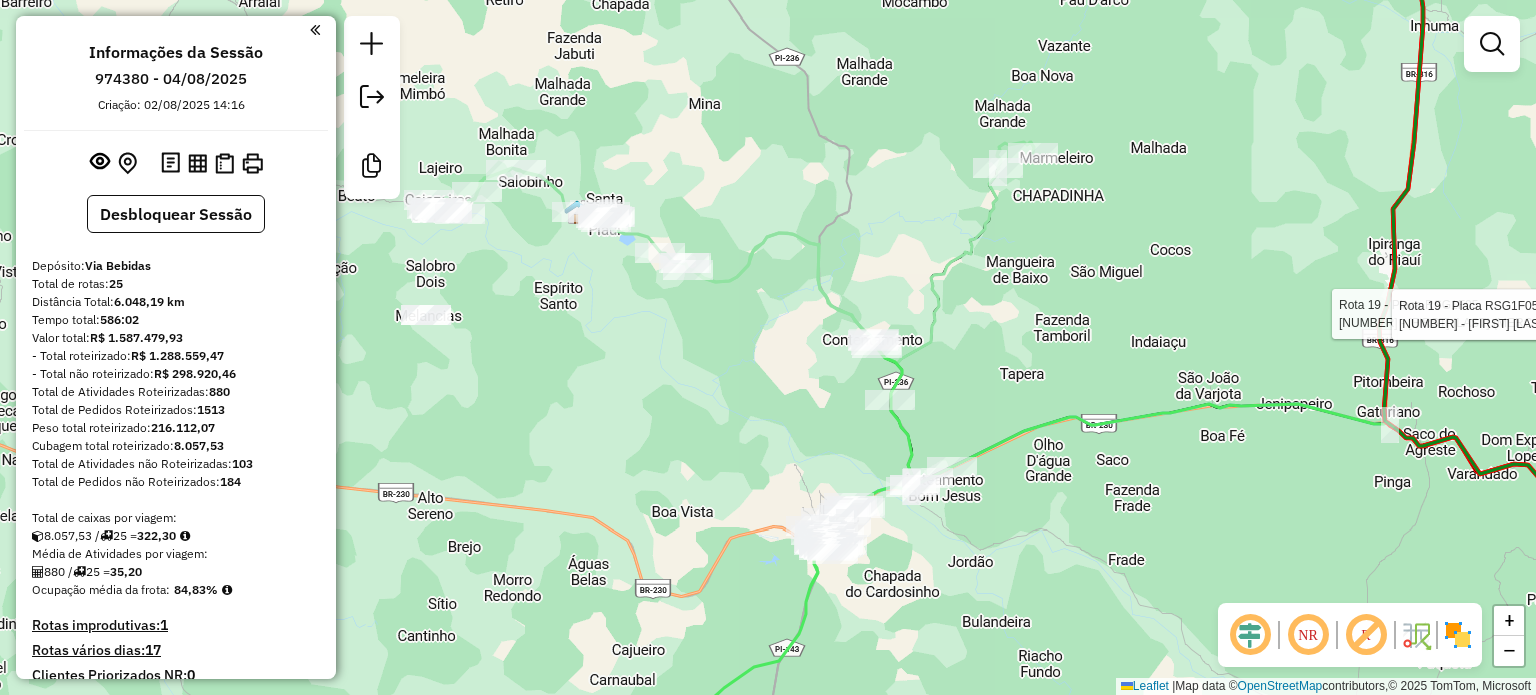 click 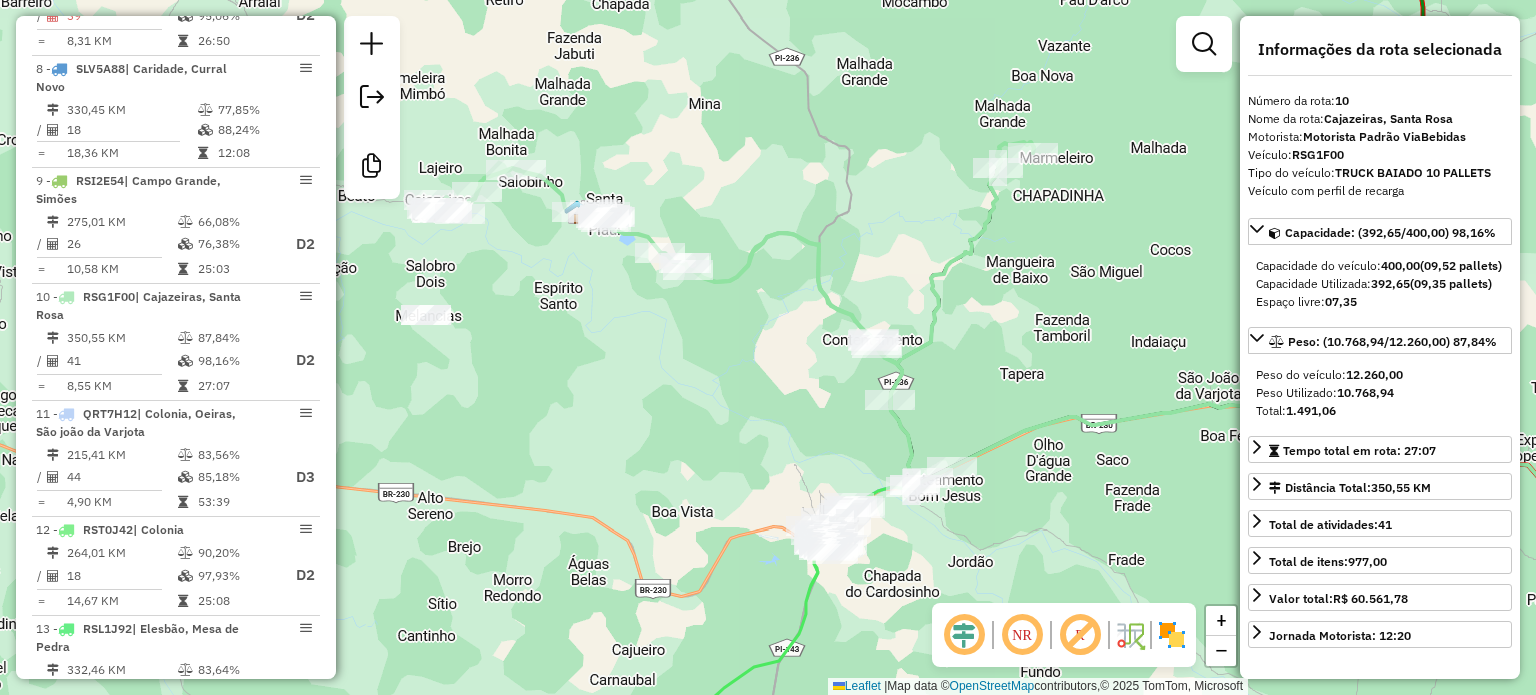 scroll, scrollTop: 1767, scrollLeft: 0, axis: vertical 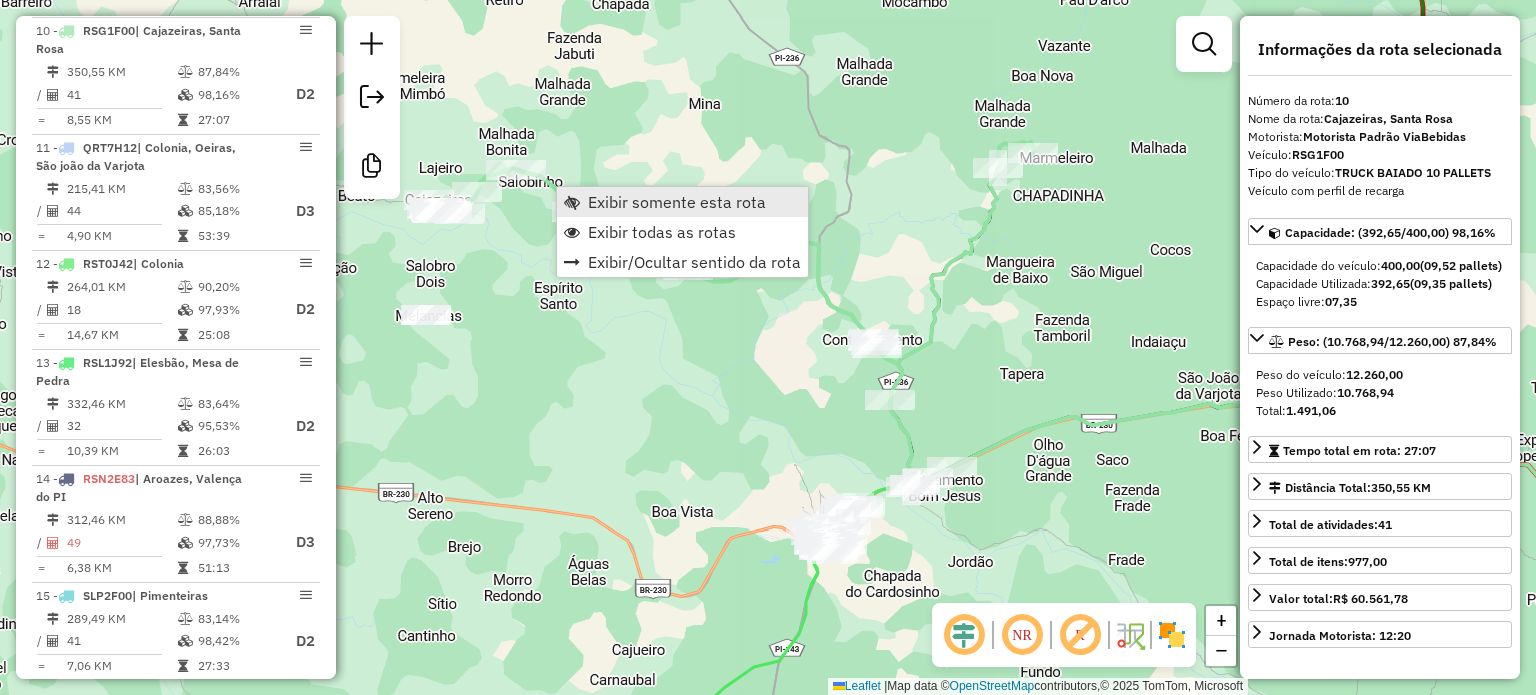 click on "Exibir somente esta rota" at bounding box center [677, 202] 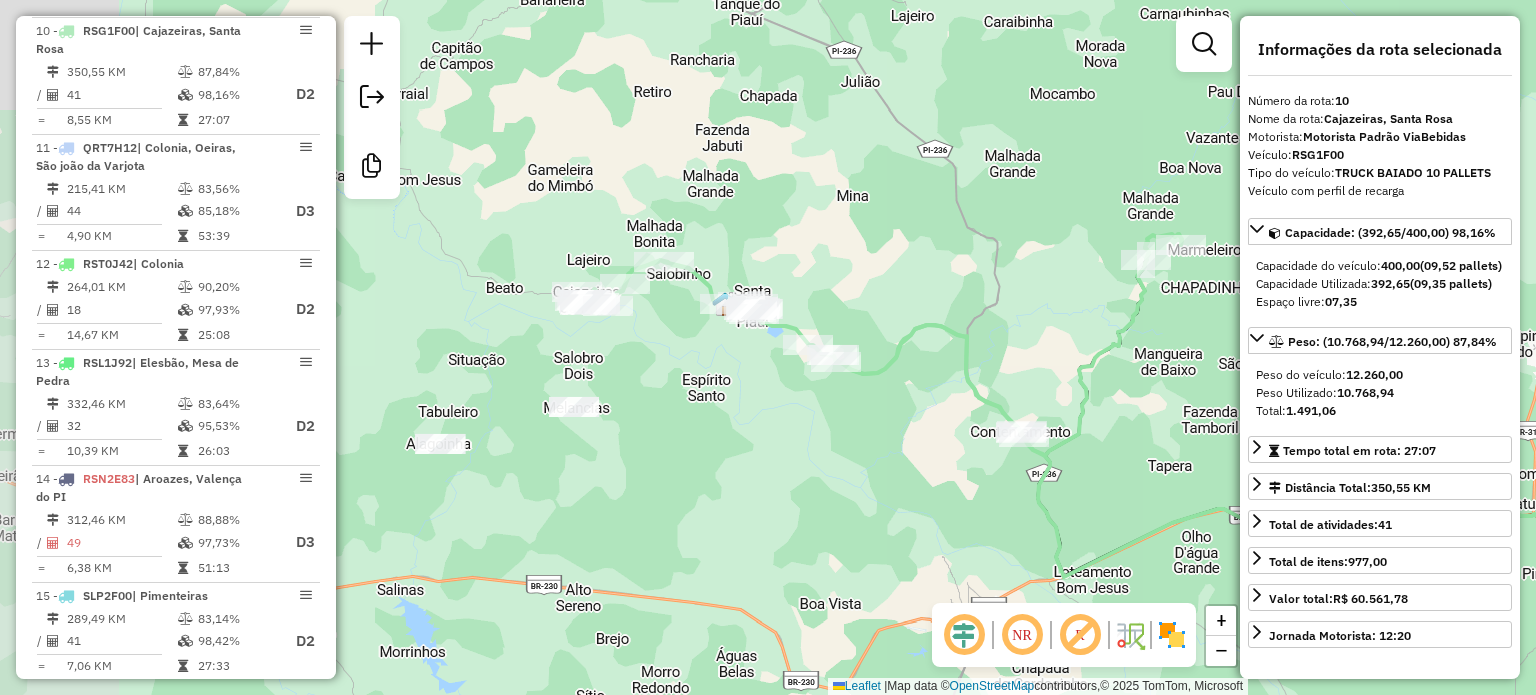 drag, startPoint x: 548, startPoint y: 177, endPoint x: 1088, endPoint y: 314, distance: 557.1077 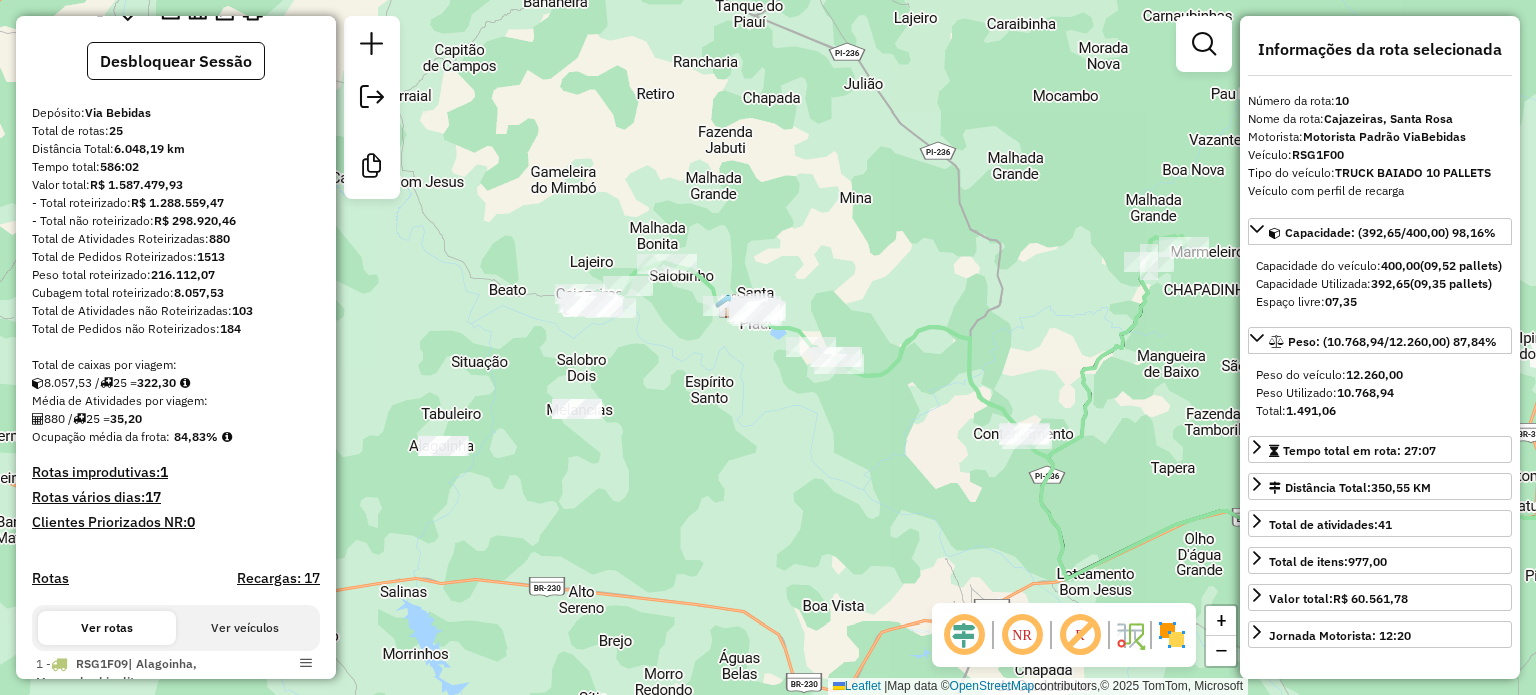 scroll, scrollTop: 0, scrollLeft: 0, axis: both 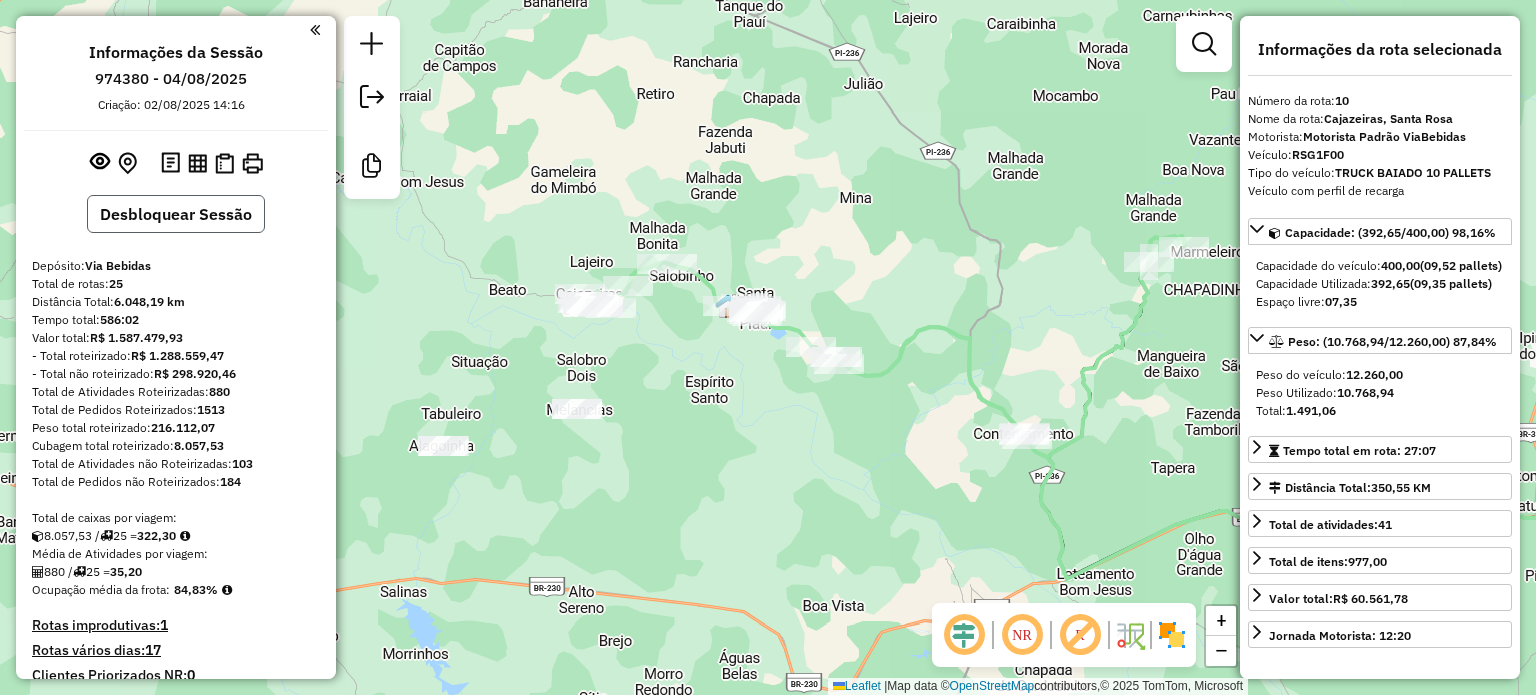 click on "Desbloquear Sessão" at bounding box center [176, 214] 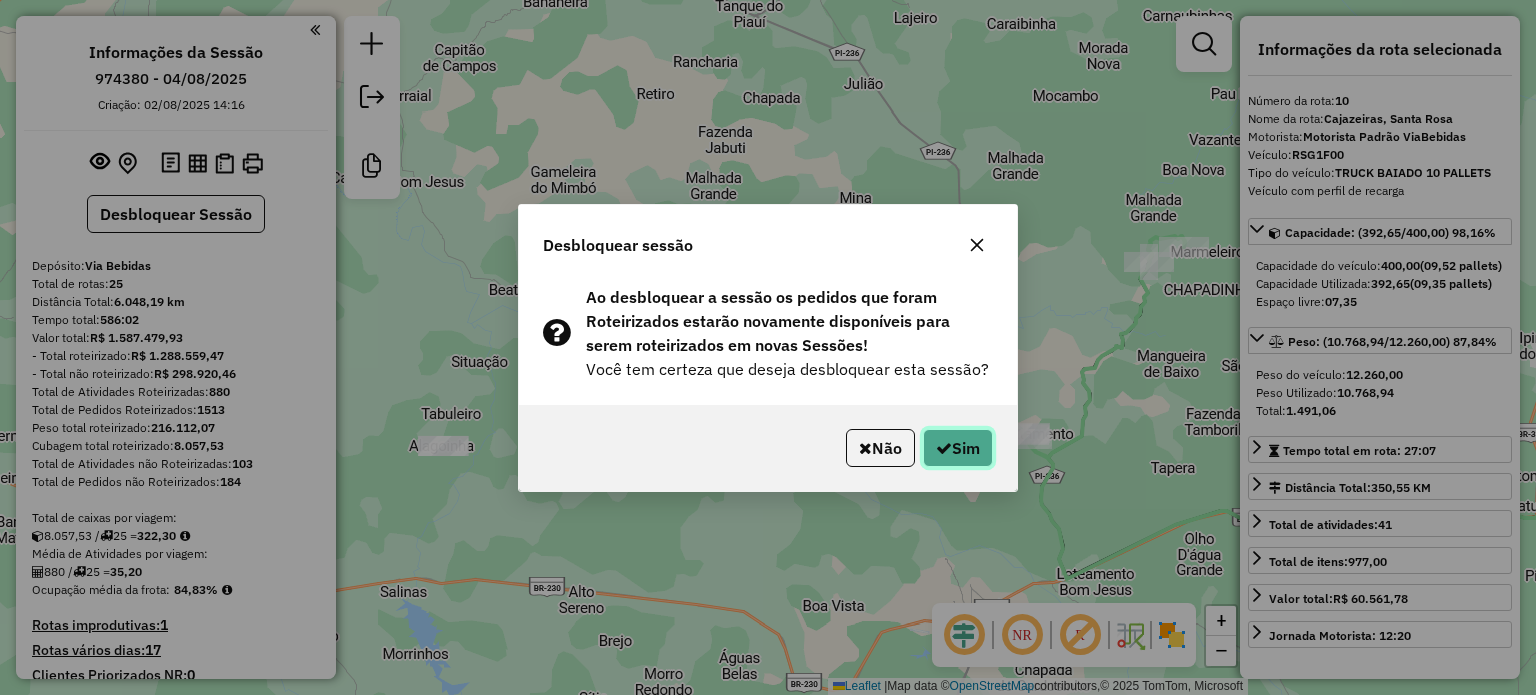 click on "Sim" 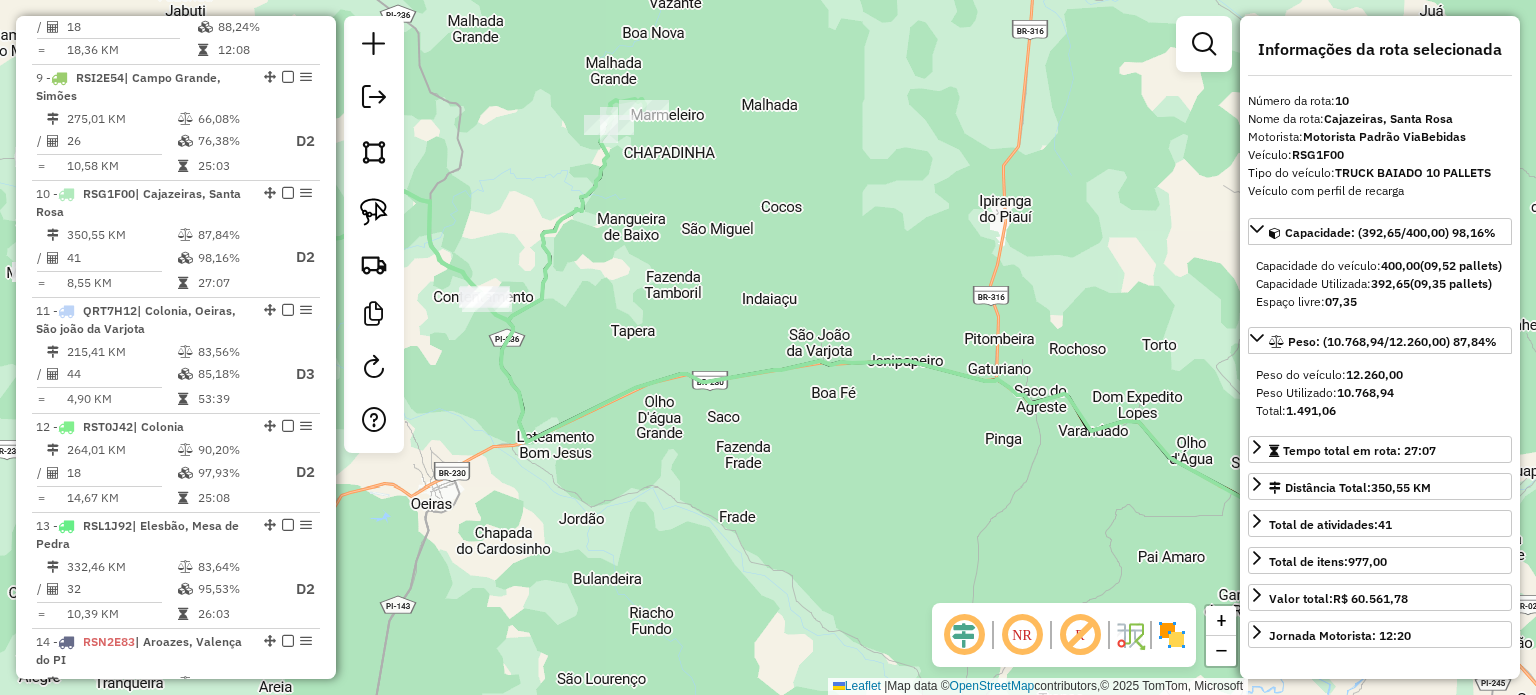 scroll, scrollTop: 1767, scrollLeft: 0, axis: vertical 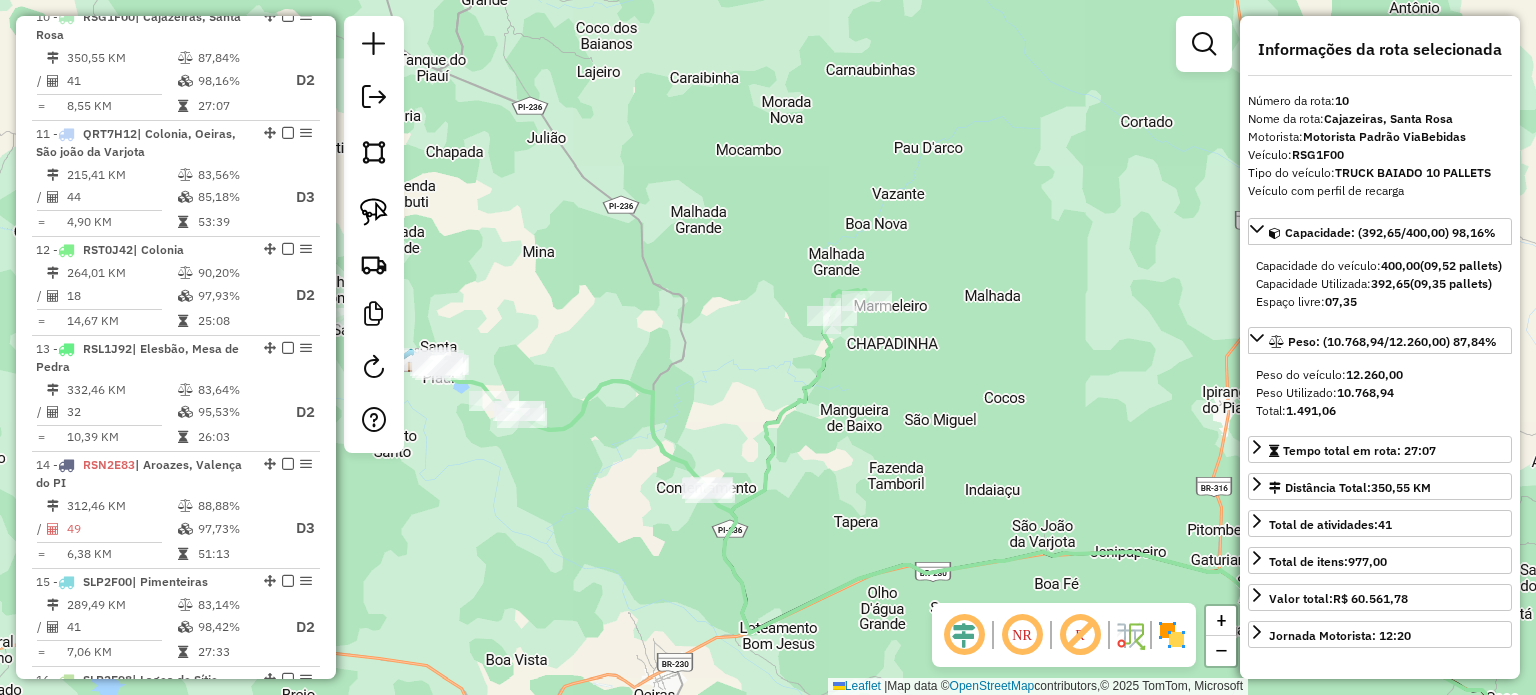drag, startPoint x: 732, startPoint y: 79, endPoint x: 1056, endPoint y: 347, distance: 420.47592 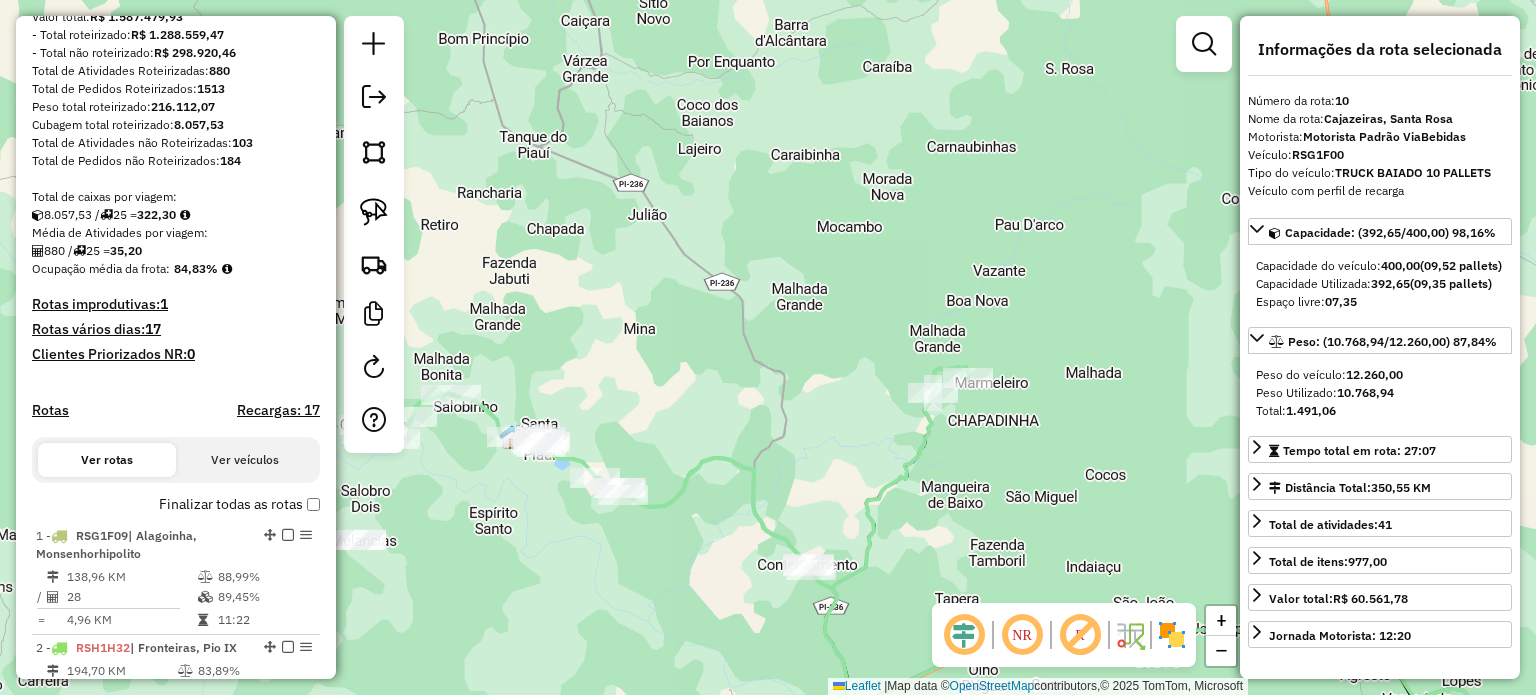 scroll, scrollTop: 167, scrollLeft: 0, axis: vertical 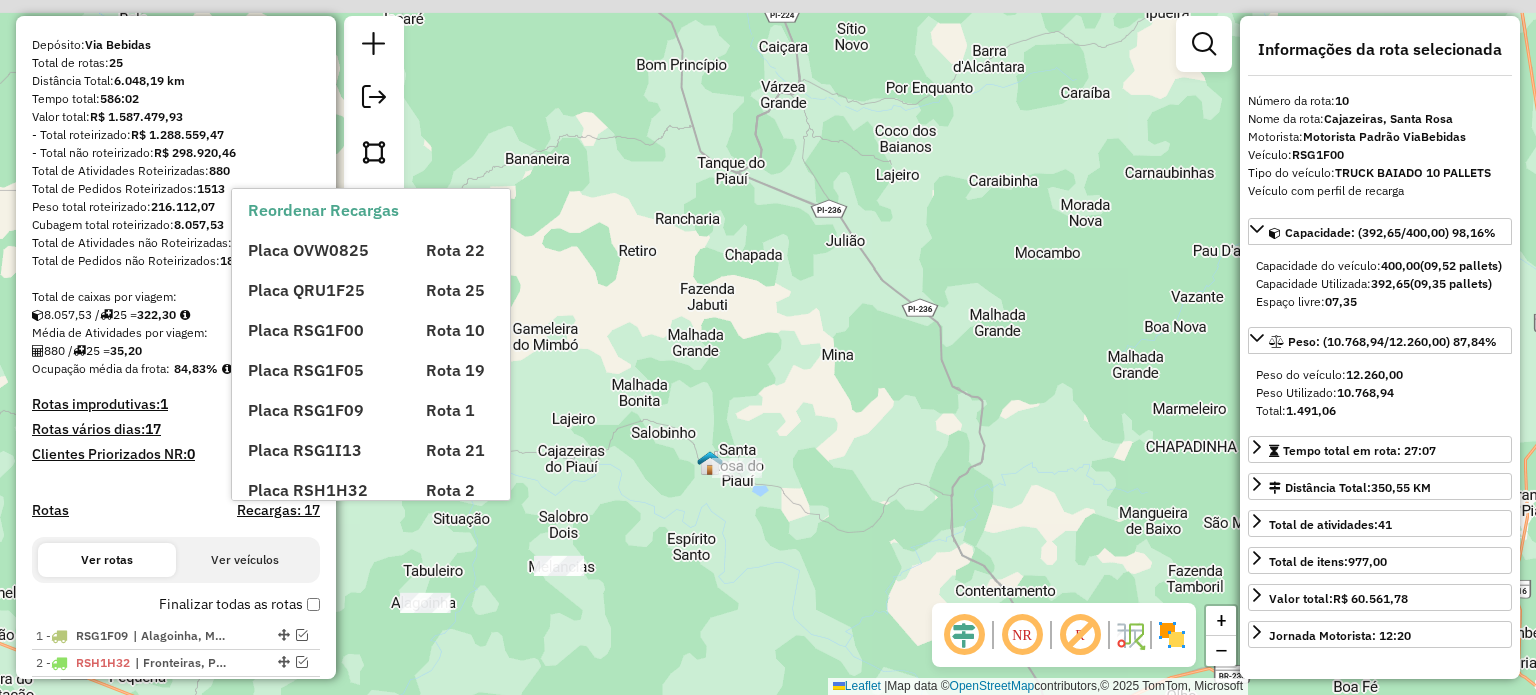 drag, startPoint x: 571, startPoint y: 332, endPoint x: 787, endPoint y: 354, distance: 217.11748 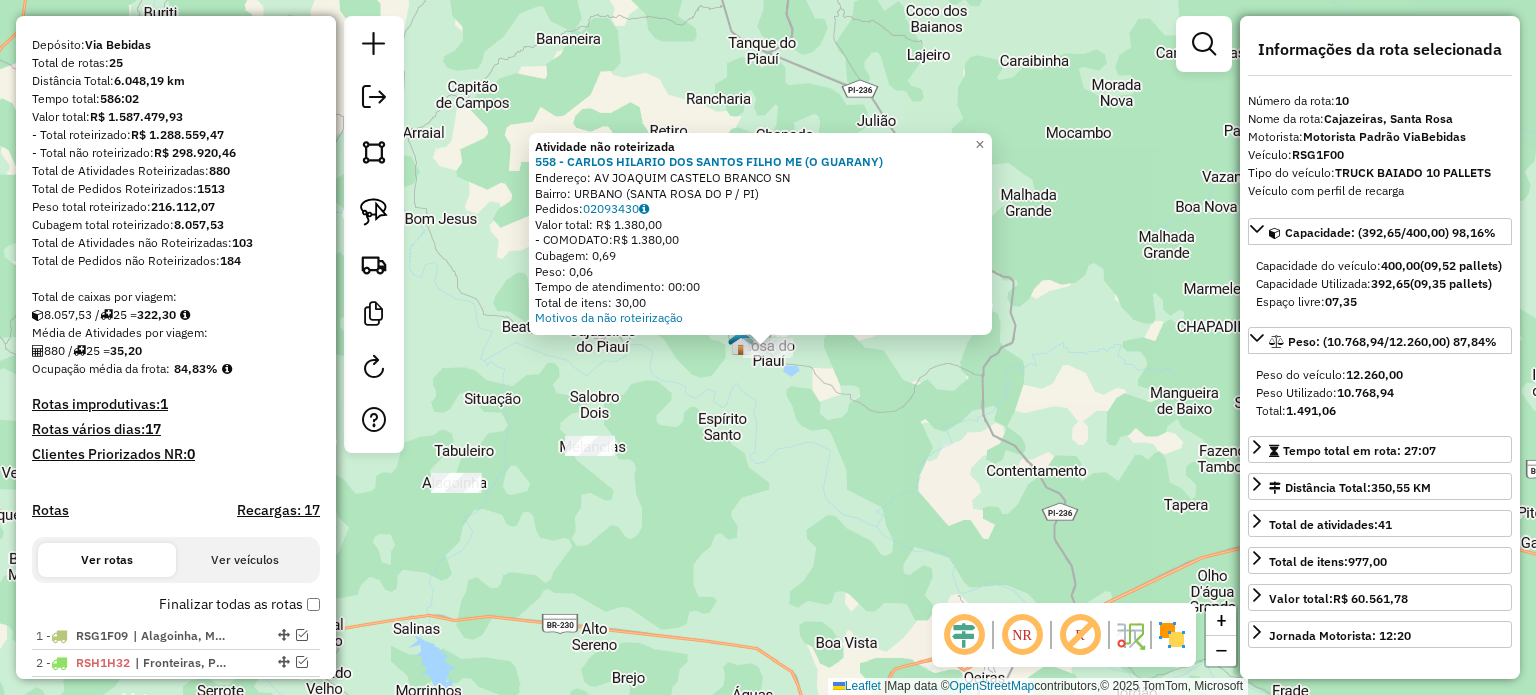 click on "Atividade não roteirizada 558 - CARLOS HILARIO DOS SANTOS FILHO  ME (O GUARANY)  Endereço: AV  JOAQUIM CASTELO BRANCO        SN   Bairro: URBANO (SANTA ROSA DO P / PI)   Pedidos:  02093430   Valor total: R$ 1.380,00   - COMODATO:  R$ 1.380,00   Cubagem: 0,69   Peso: 0,06   Tempo de atendimento: 00:00   Total de itens: 30,00  Motivos da não roteirização × Janela de atendimento Grade de atendimento Capacidade Transportadoras Veículos Cliente Pedidos  Rotas Selecione os dias de semana para filtrar as janelas de atendimento  Seg   Ter   Qua   Qui   Sex   Sáb   Dom  Informe o período da janela de atendimento: De: Até:  Filtrar exatamente a janela do cliente  Considerar janela de atendimento padrão  Selecione os dias de semana para filtrar as grades de atendimento  Seg   Ter   Qua   Qui   Sex   Sáb   Dom   Considerar clientes sem dia de atendimento cadastrado  Clientes fora do dia de atendimento selecionado Filtrar as atividades entre os valores definidos abaixo:  Peso mínimo:   Peso máximo:   De:  +" 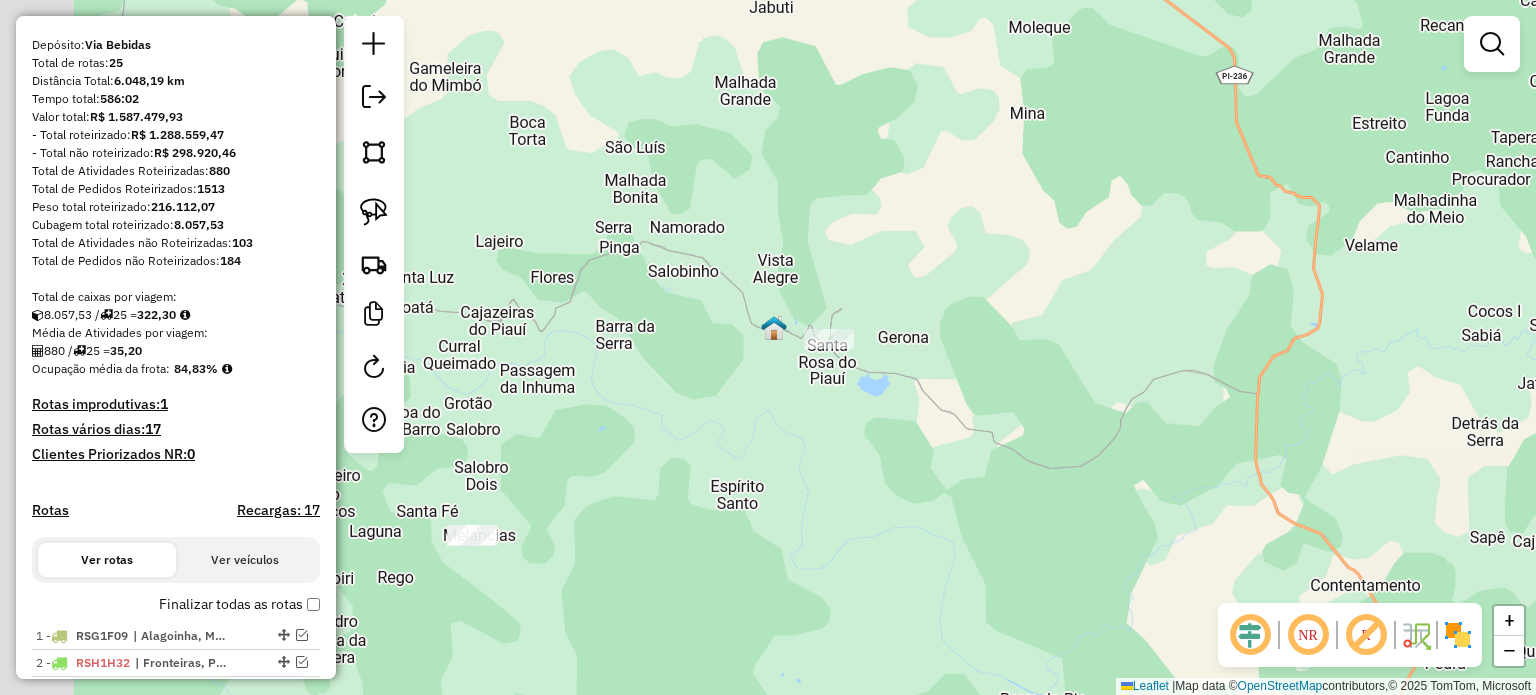 drag, startPoint x: 841, startPoint y: 284, endPoint x: 907, endPoint y: 310, distance: 70.93659 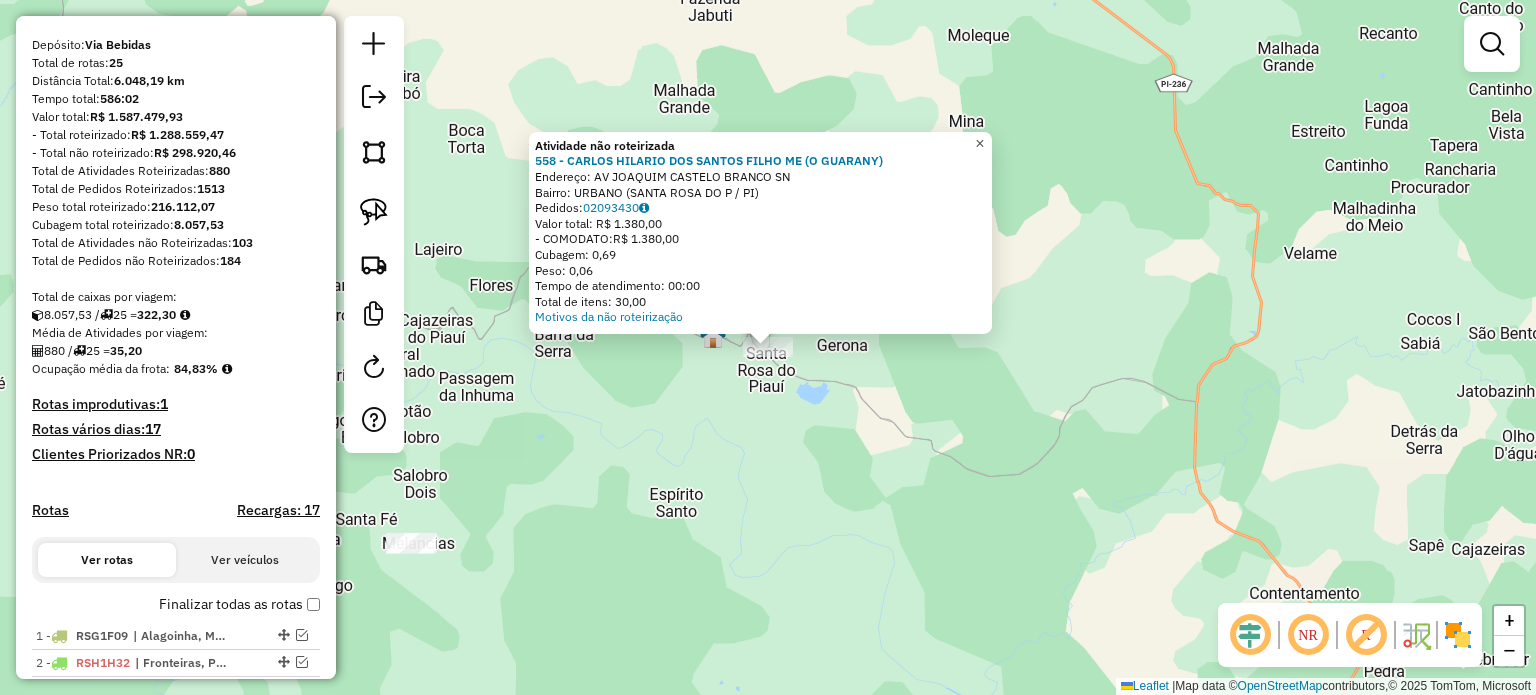 click on "×" 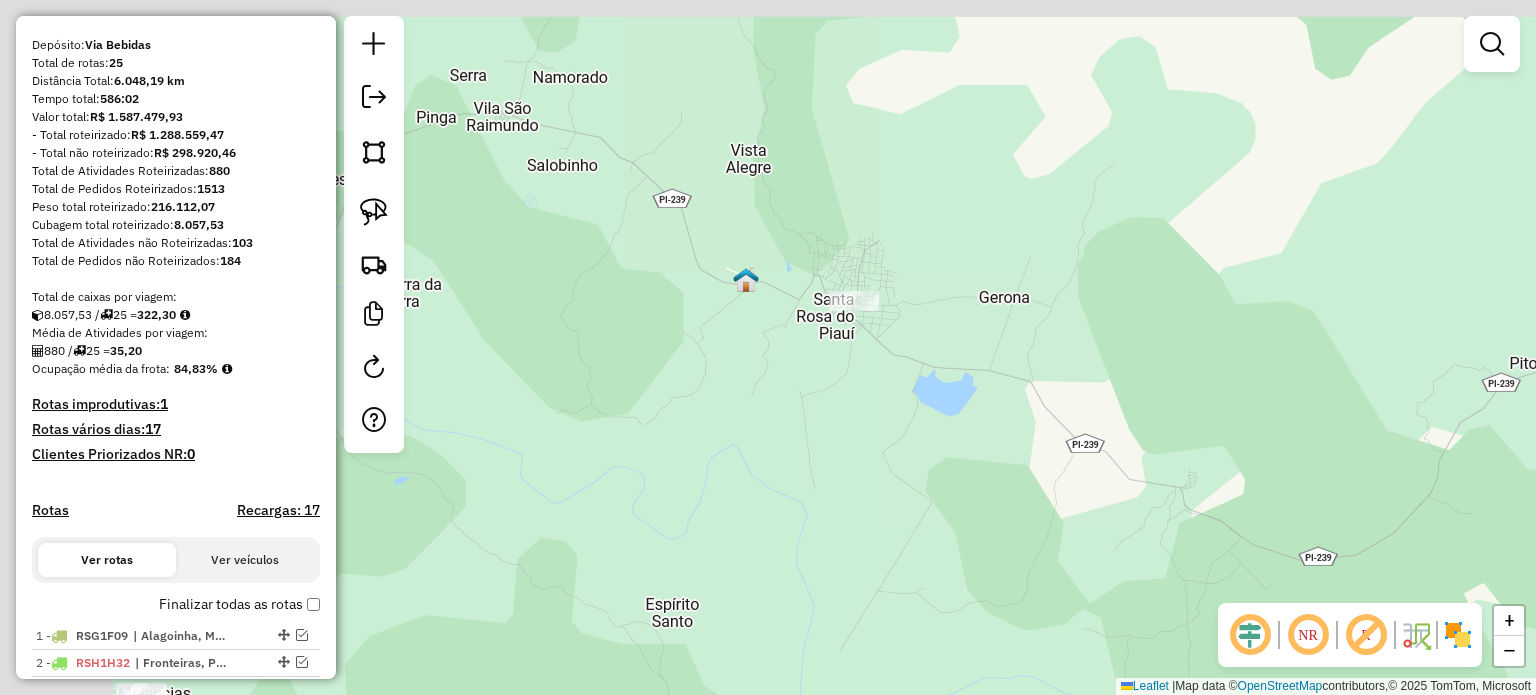 drag, startPoint x: 921, startPoint y: 290, endPoint x: 1044, endPoint y: 297, distance: 123.19903 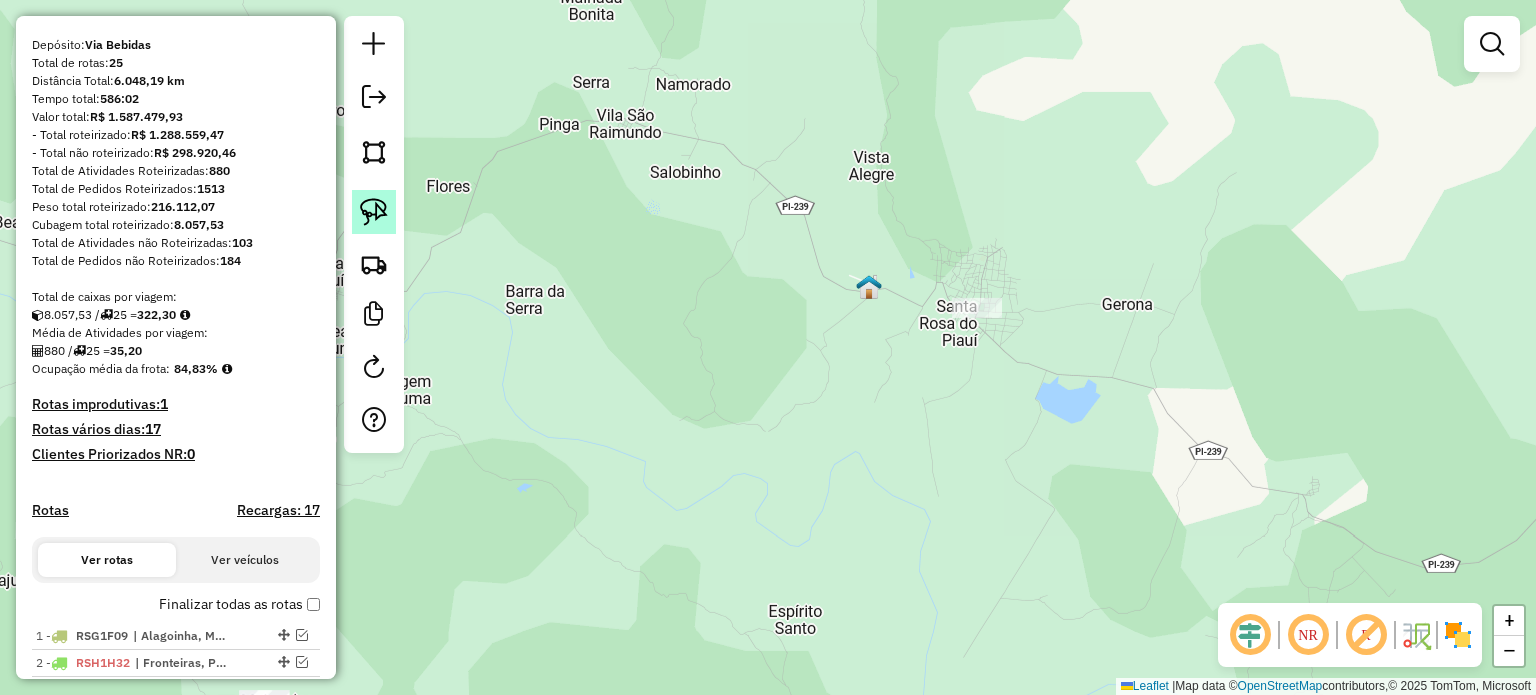 click 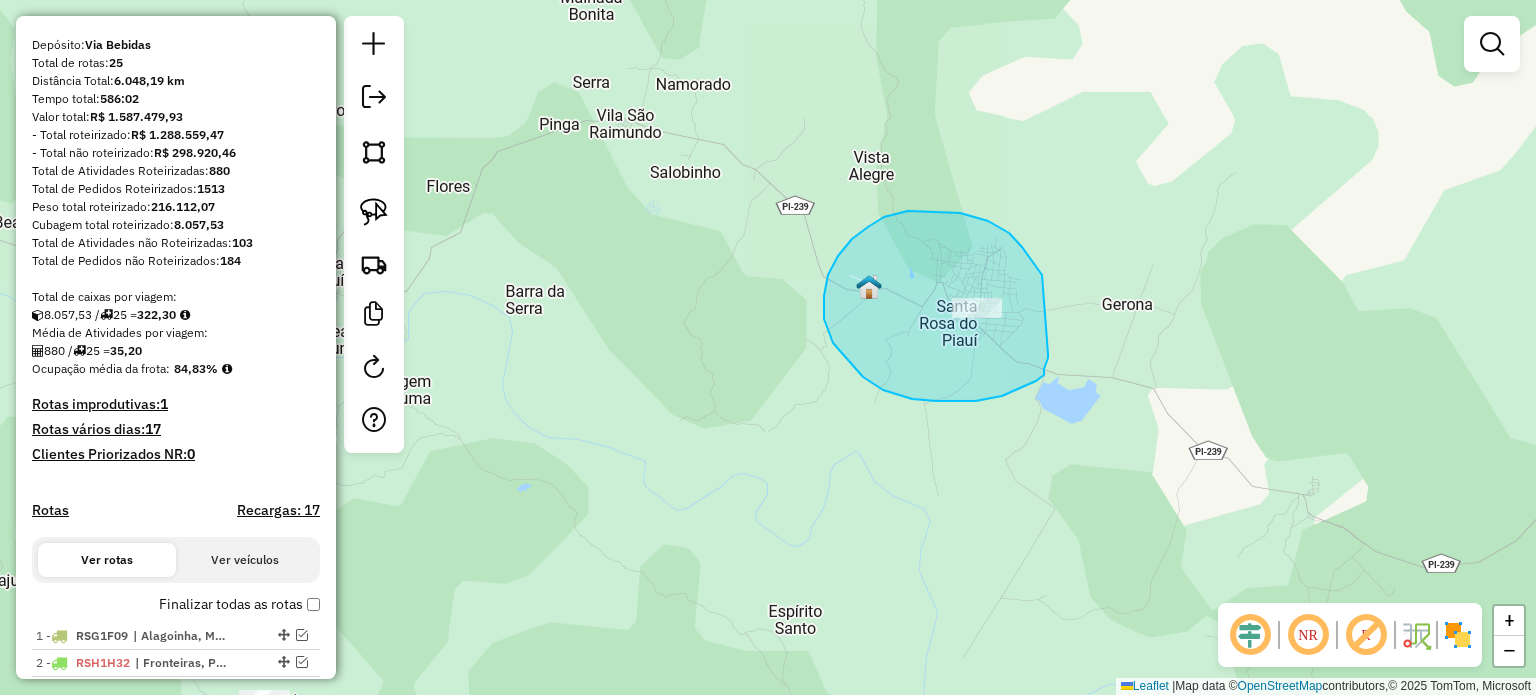 drag, startPoint x: 1009, startPoint y: 233, endPoint x: 1049, endPoint y: 351, distance: 124.595345 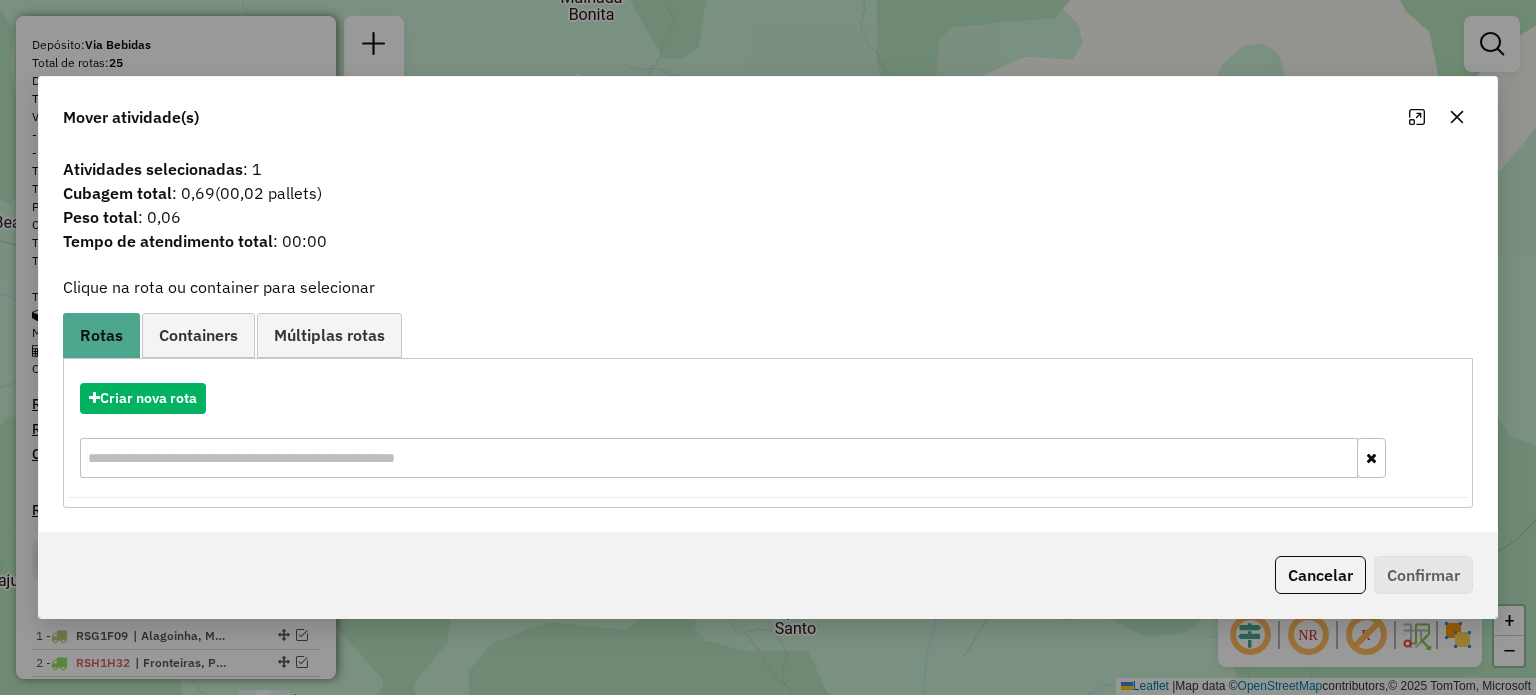 click 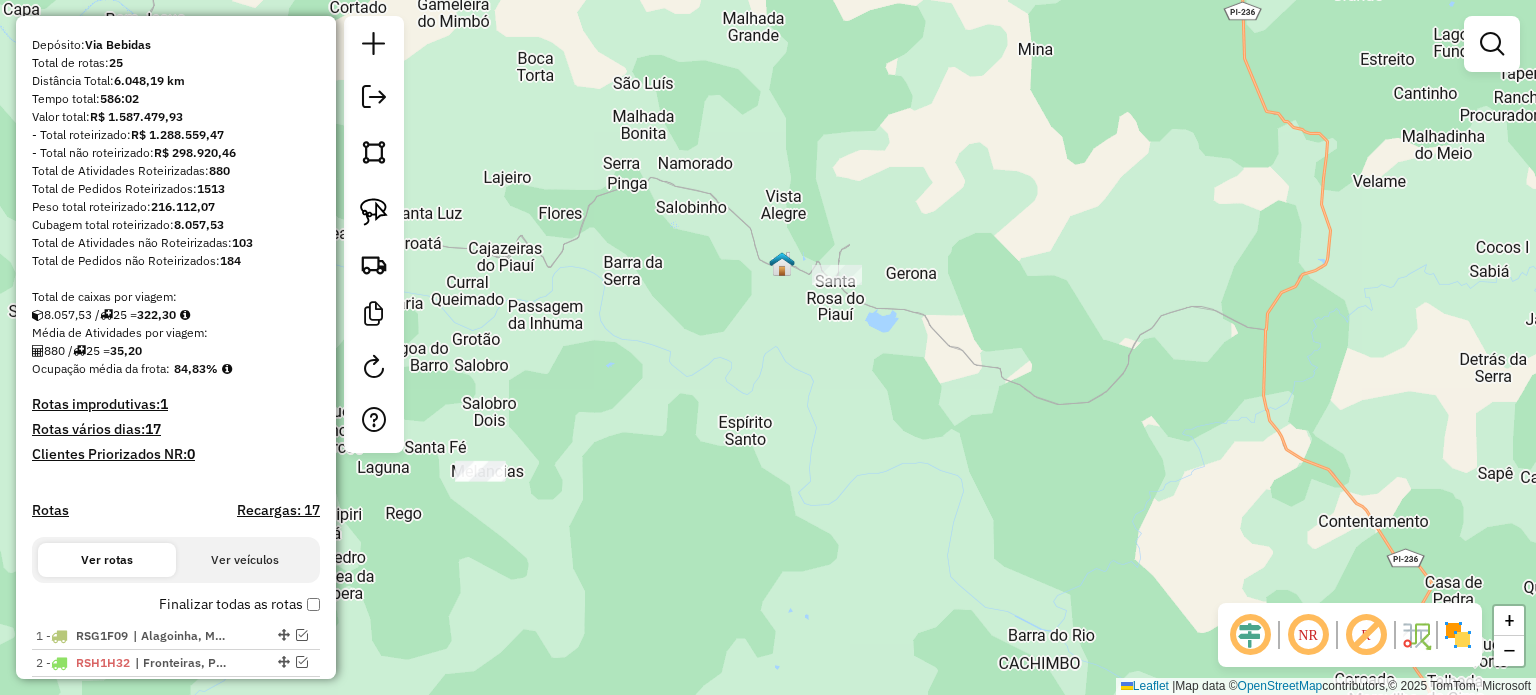drag, startPoint x: 1136, startPoint y: 328, endPoint x: 968, endPoint y: 300, distance: 170.31735 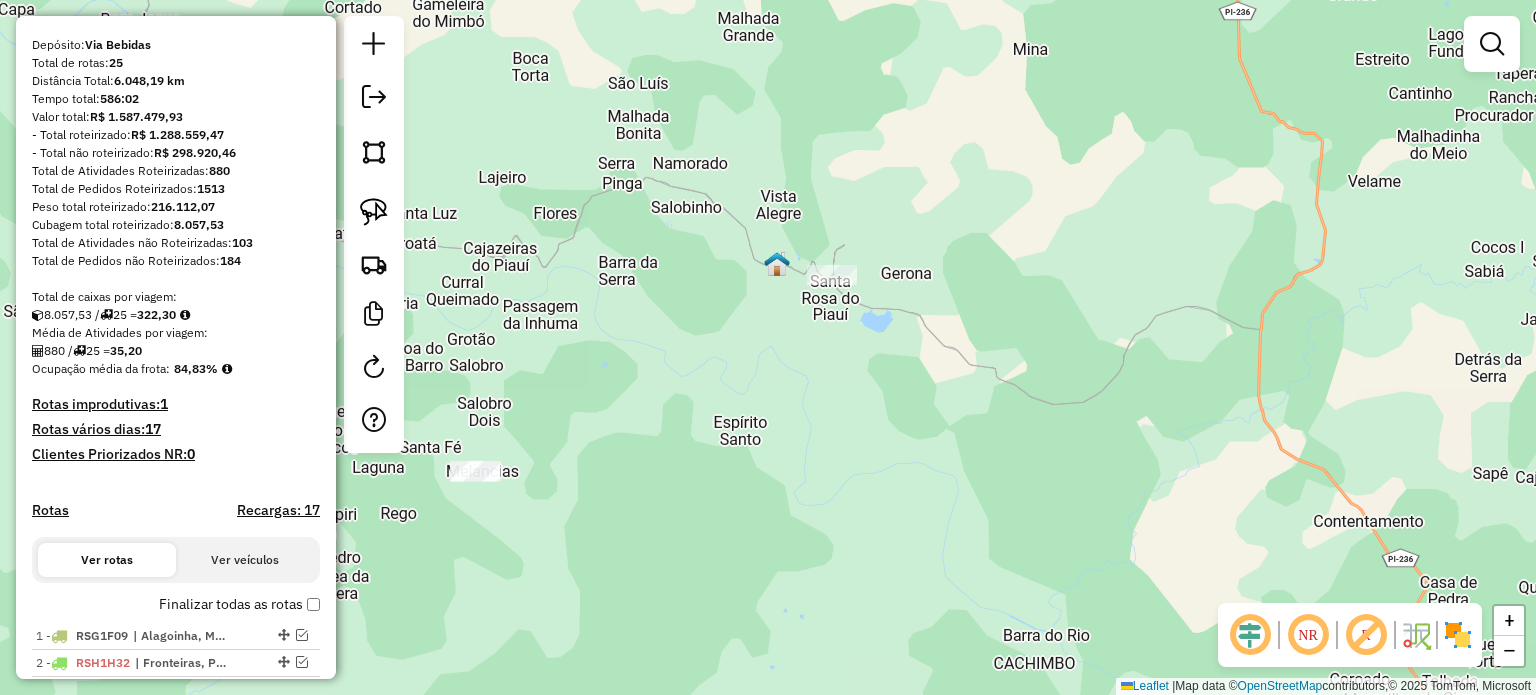 drag, startPoint x: 848, startPoint y: 212, endPoint x: 784, endPoint y: 232, distance: 67.052216 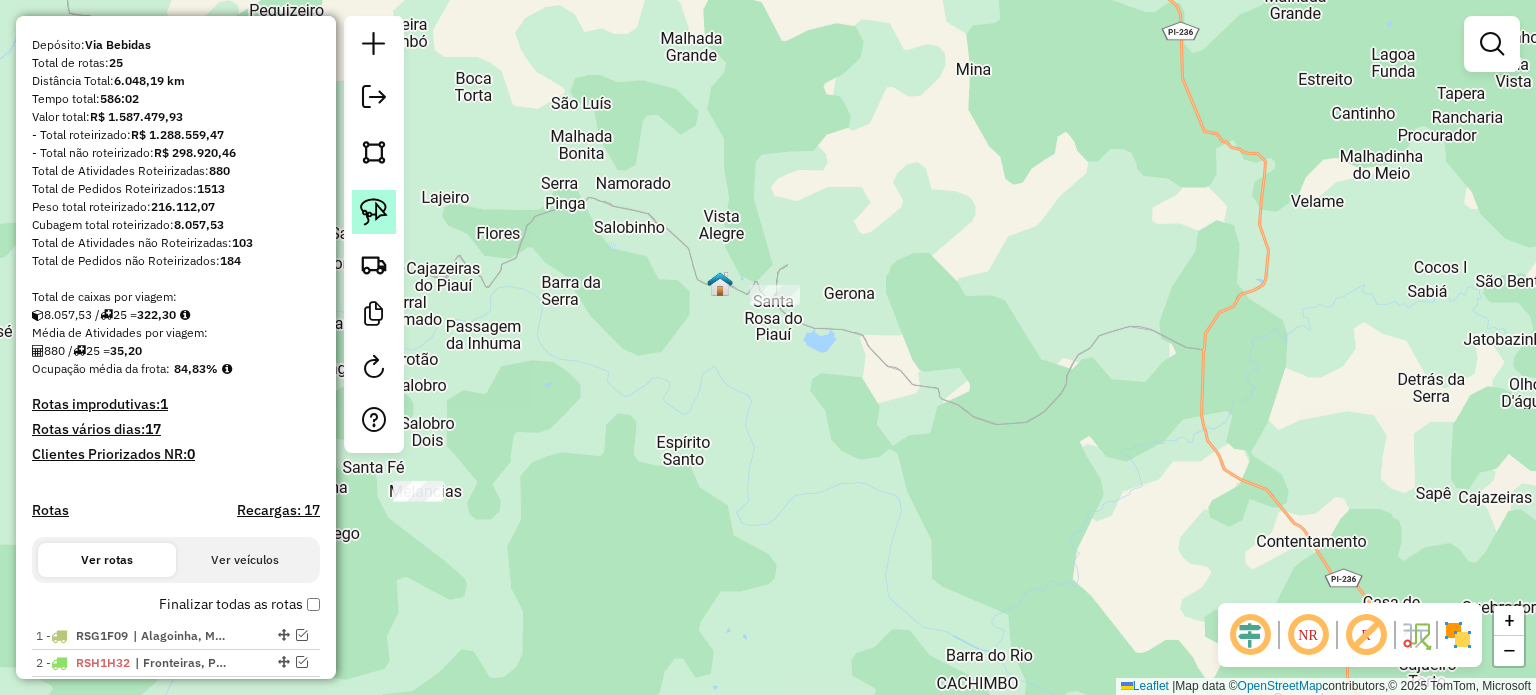 click 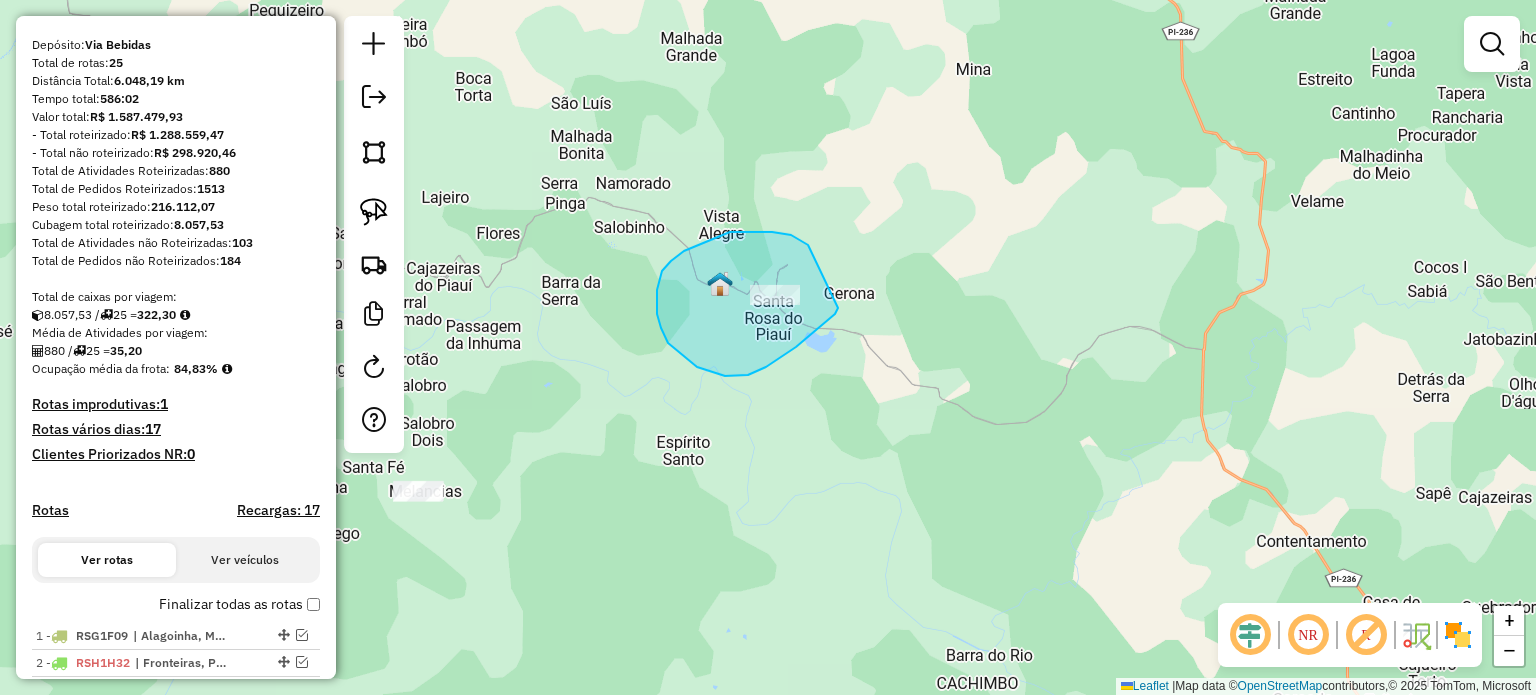 drag, startPoint x: 671, startPoint y: 261, endPoint x: 837, endPoint y: 305, distance: 171.73235 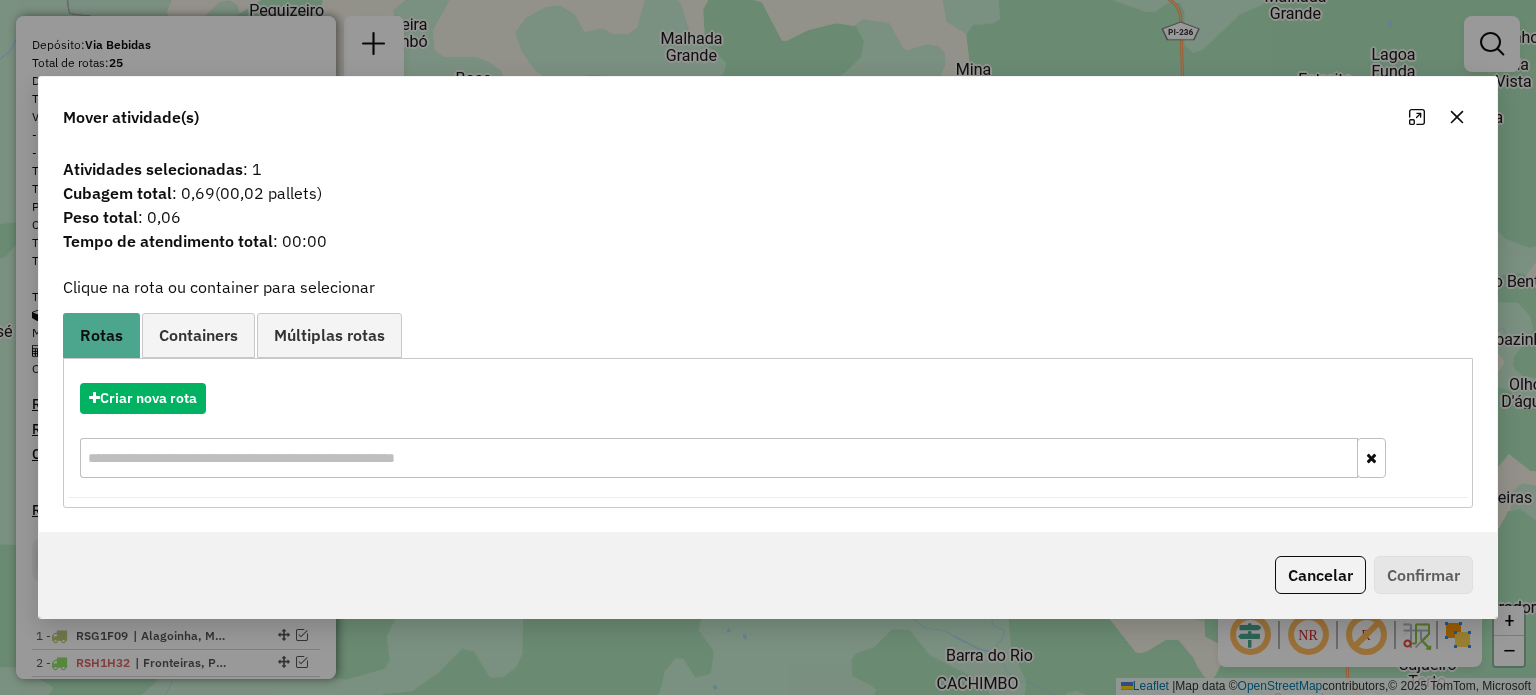 click 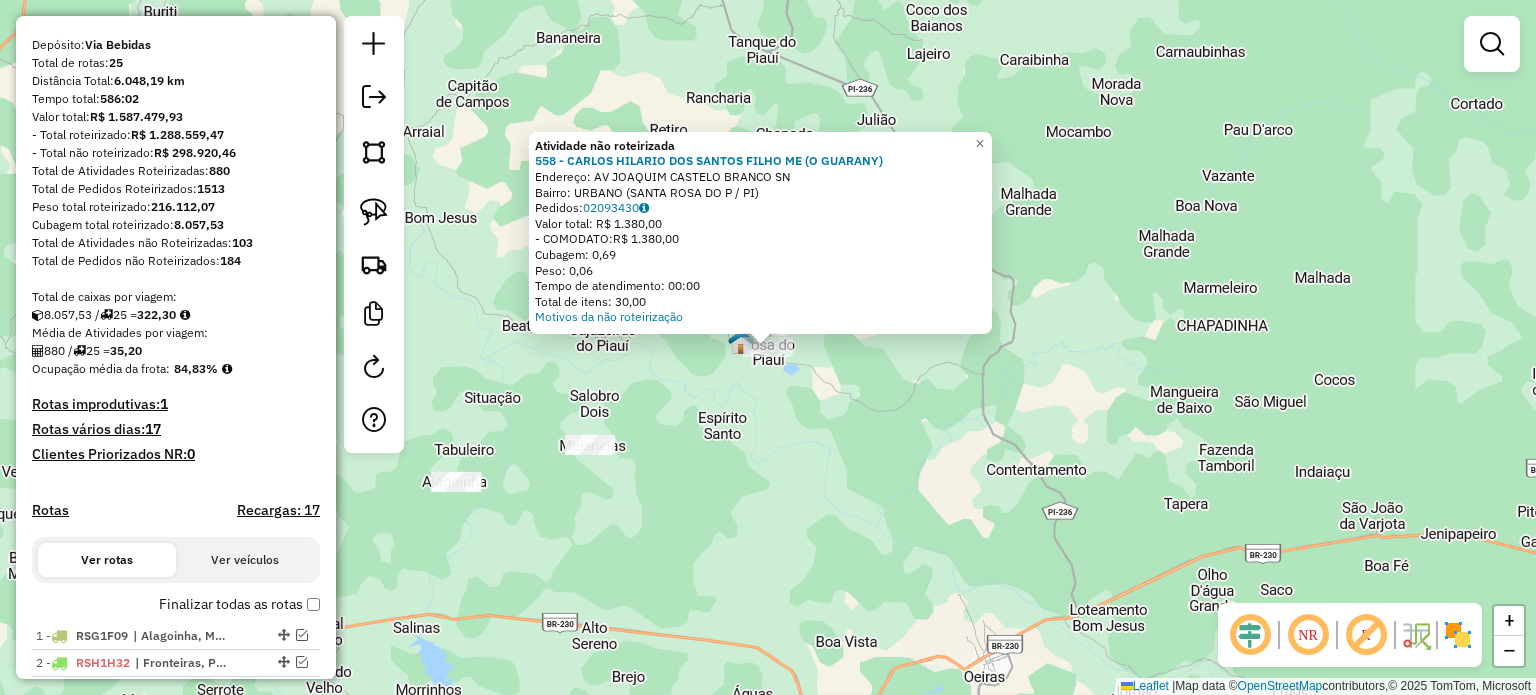 scroll, scrollTop: 0, scrollLeft: 0, axis: both 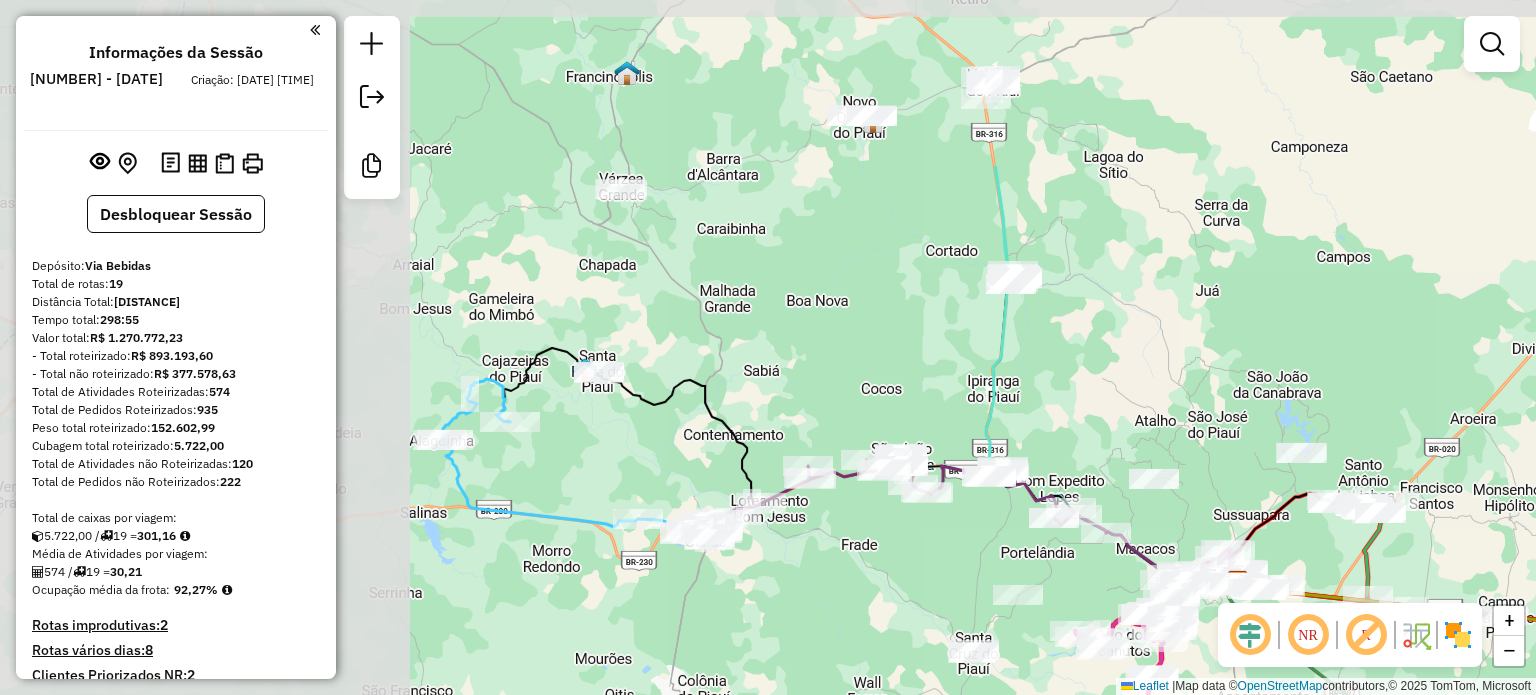 drag, startPoint x: 702, startPoint y: 192, endPoint x: 1039, endPoint y: 407, distance: 399.74243 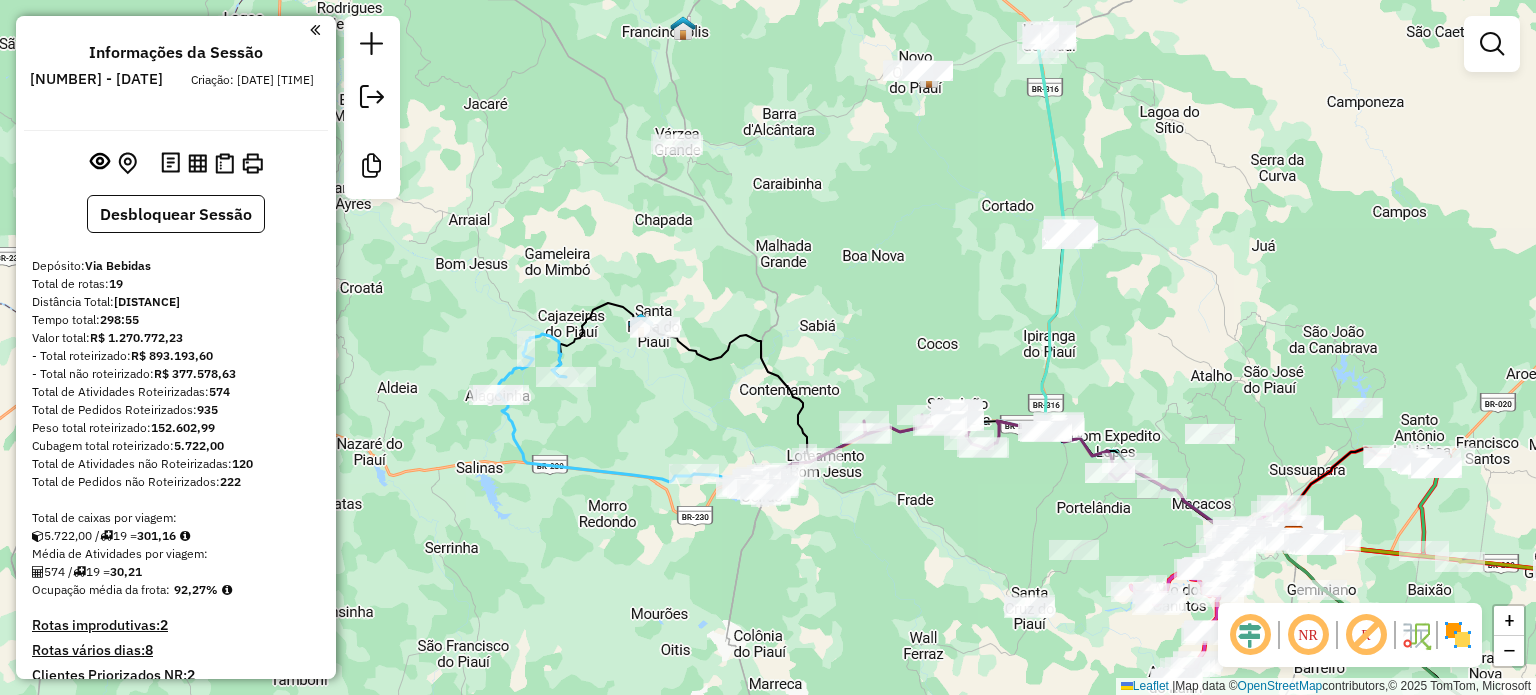 drag, startPoint x: 772, startPoint y: 347, endPoint x: 828, endPoint y: 303, distance: 71.21797 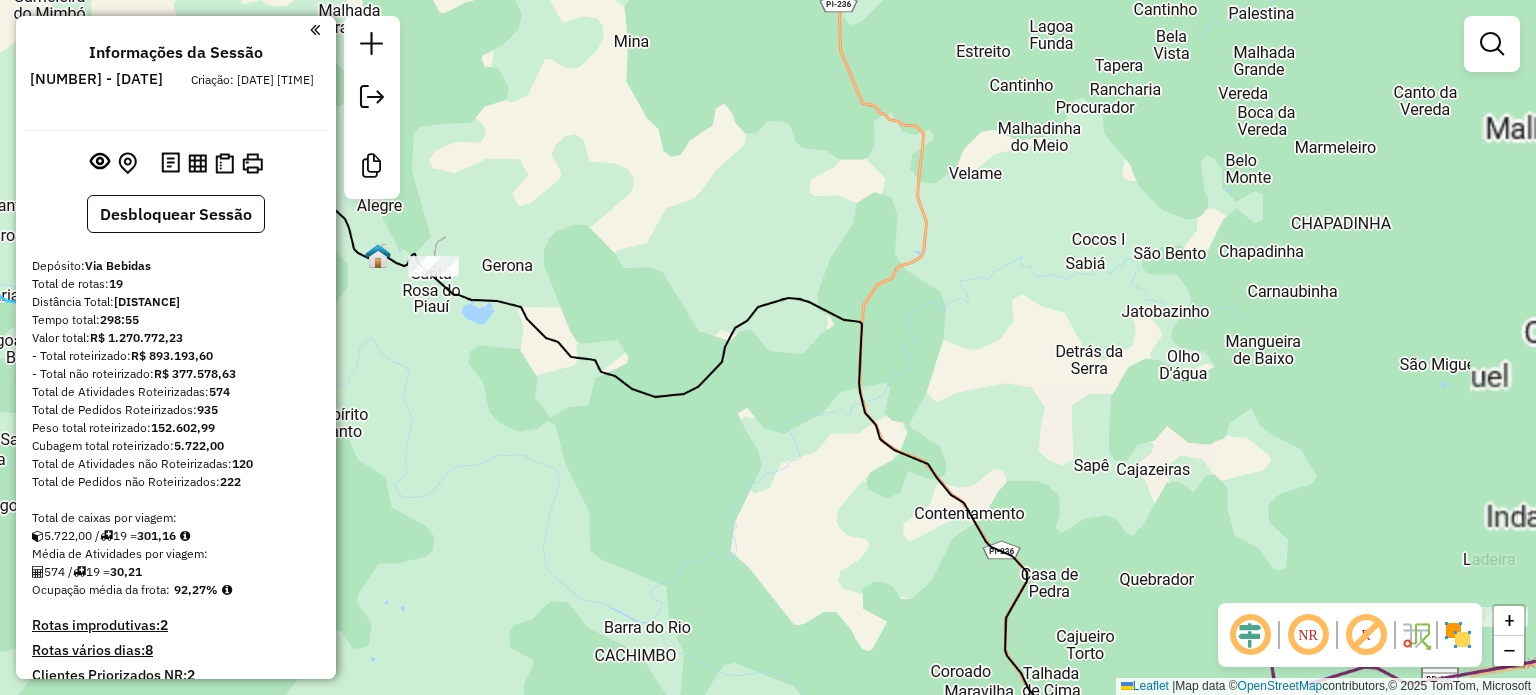drag, startPoint x: 565, startPoint y: 266, endPoint x: 993, endPoint y: 309, distance: 430.15463 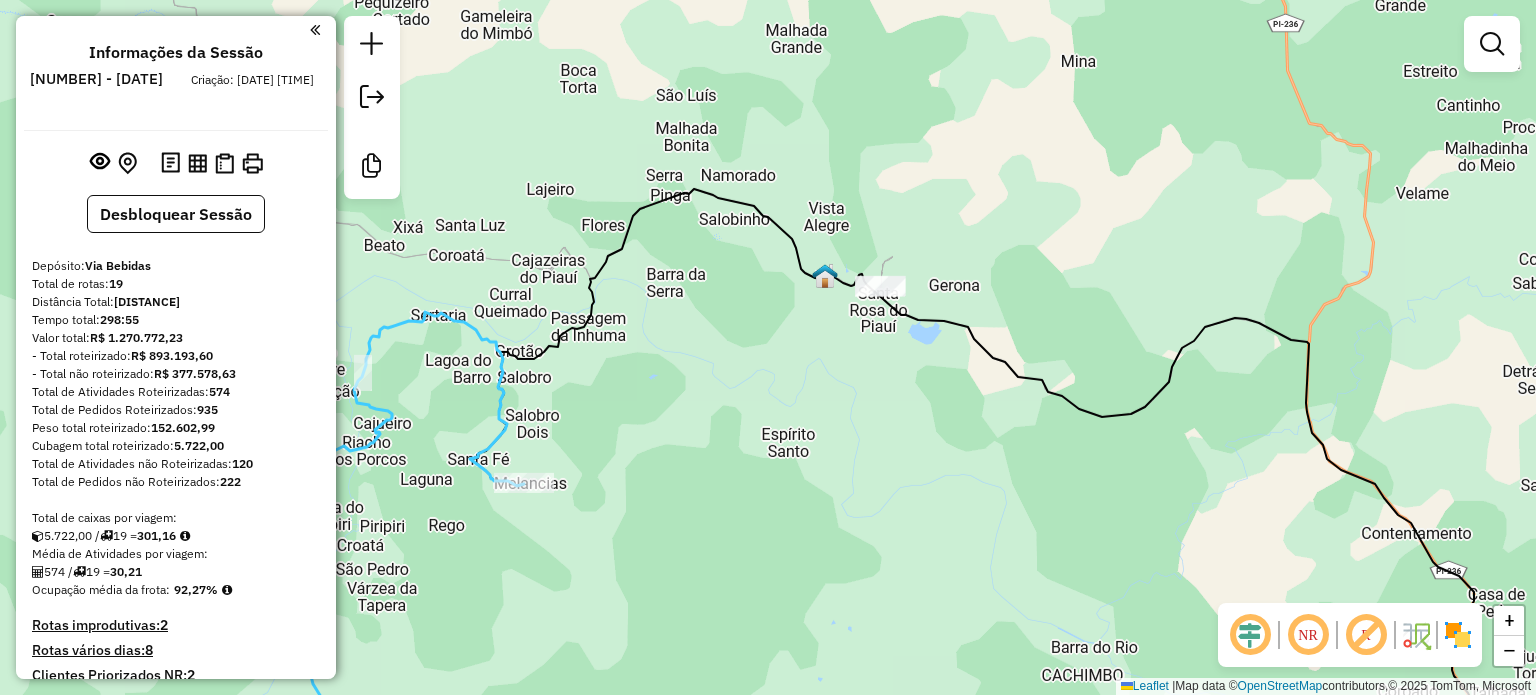 drag, startPoint x: 880, startPoint y: 290, endPoint x: 924, endPoint y: 478, distance: 193.08029 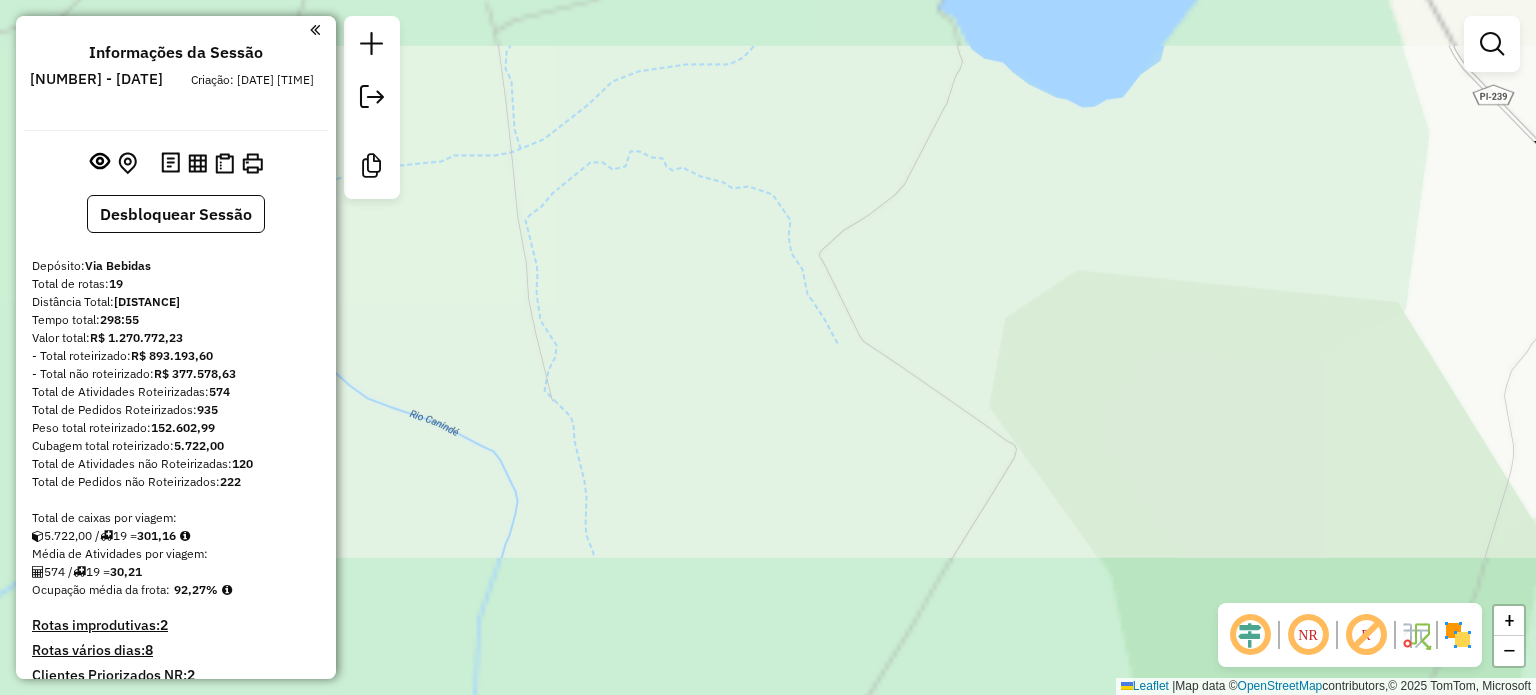 drag, startPoint x: 892, startPoint y: 295, endPoint x: 952, endPoint y: 742, distance: 451.00888 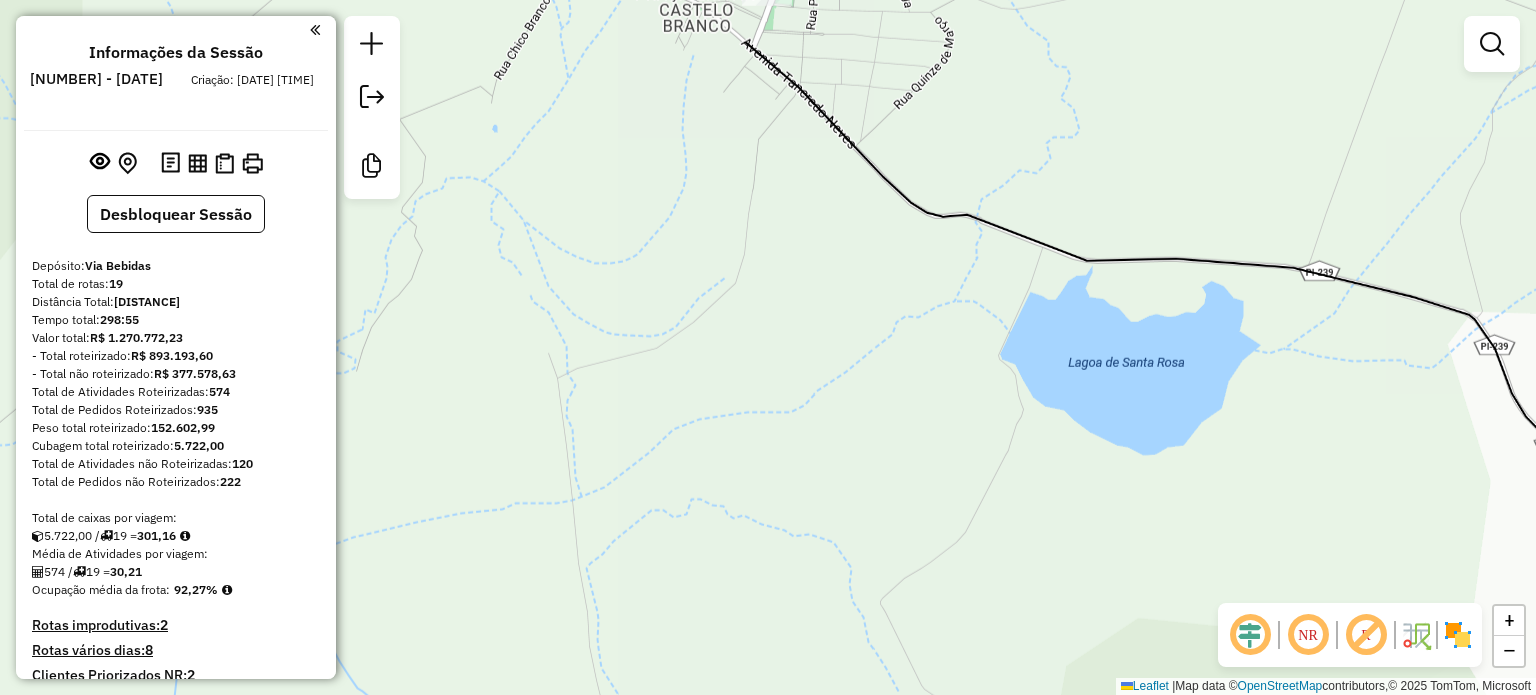 drag, startPoint x: 866, startPoint y: 267, endPoint x: 1052, endPoint y: 727, distance: 496.18143 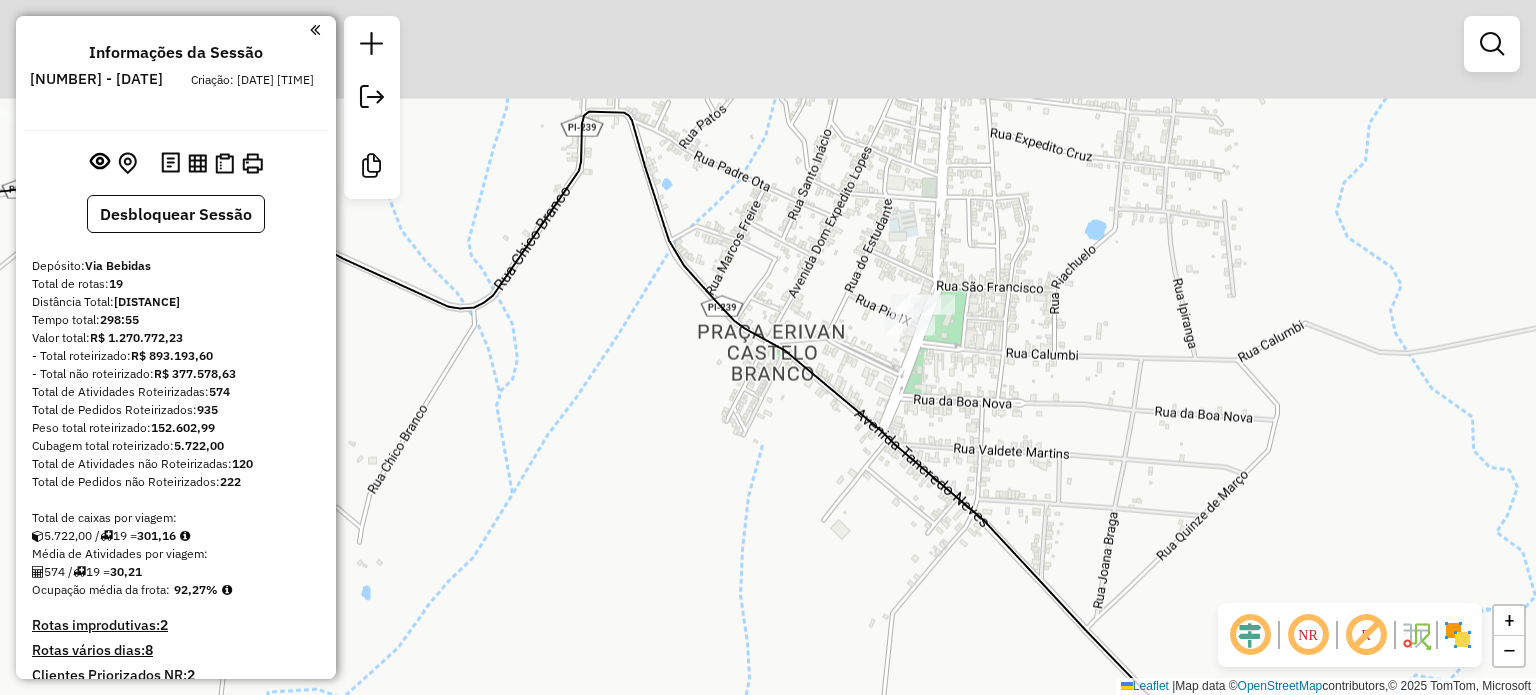 drag, startPoint x: 971, startPoint y: 294, endPoint x: 1032, endPoint y: 457, distance: 174.04022 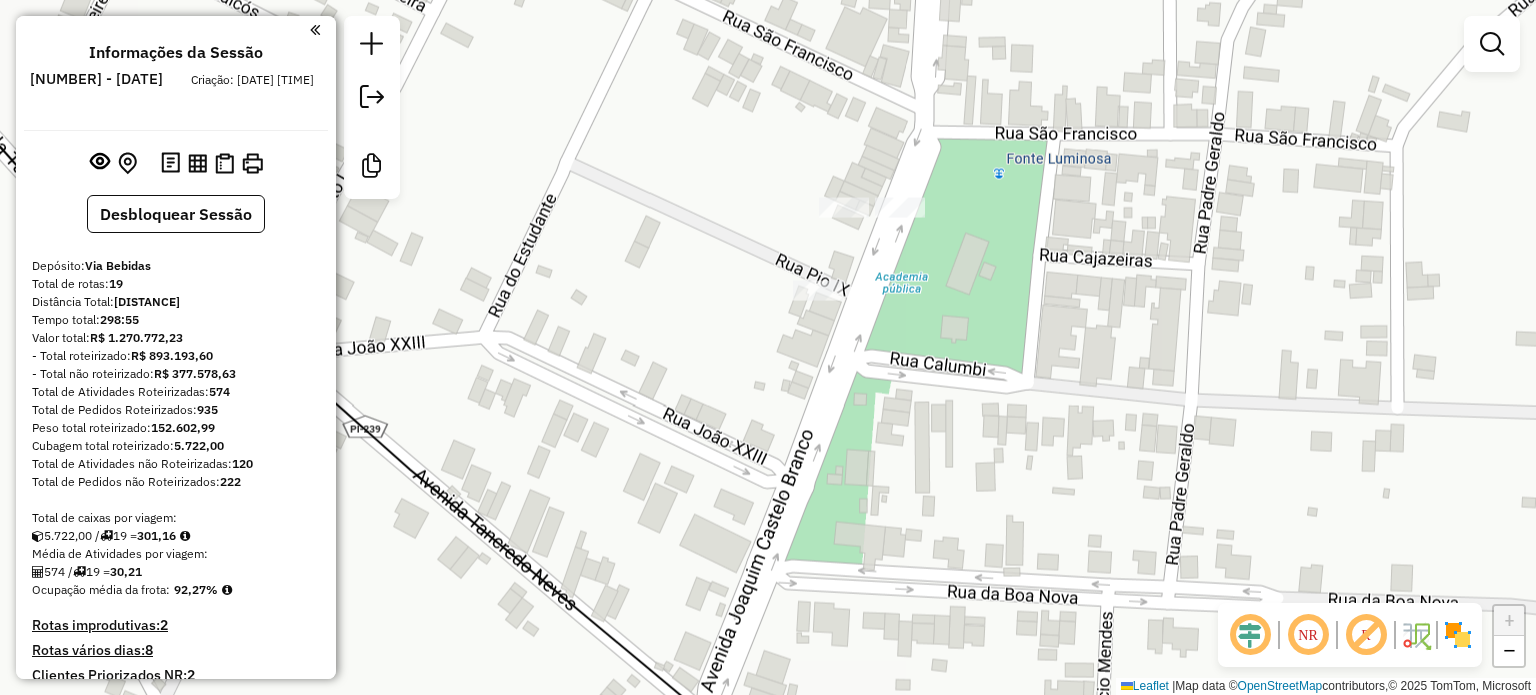 drag, startPoint x: 757, startPoint y: 157, endPoint x: 838, endPoint y: 216, distance: 100.20978 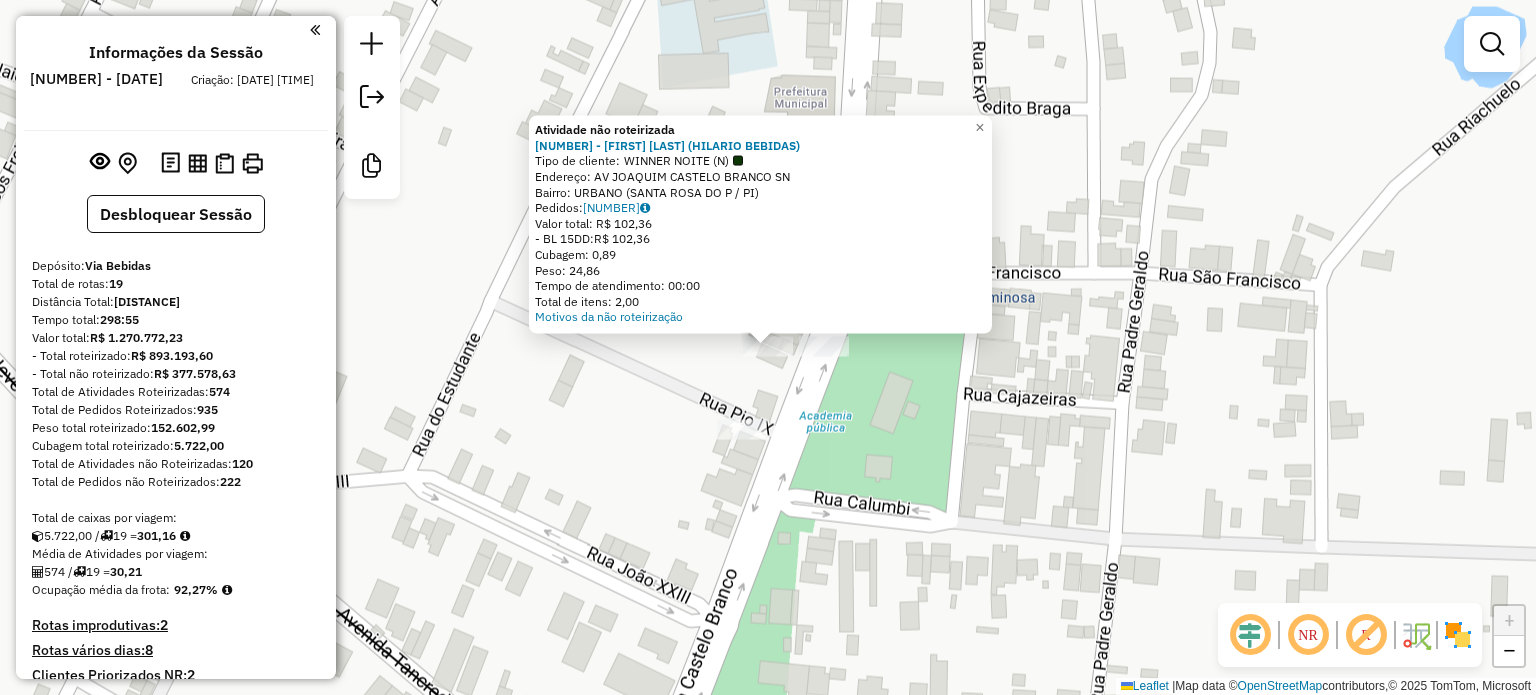 click on "Atividade não roteirizada 1427 - HC DOS SANTOS ME (HILARIO BEBIDAS)  Tipo de cliente:   WINNER NOITE (N)   Endereço: AV  JOAQUIM CASTELO BRANCO        SN   Bairro: URBANO (SANTA ROSA DO P / PI)   Pedidos:  04095929   Valor total: R$ 102,36   - BL 15DD:  R$ 102,36   Cubagem: 0,89   Peso: 24,86   Tempo de atendimento: 00:00   Total de itens: 2,00  Motivos da não roteirização × Janela de atendimento Grade de atendimento Capacidade Transportadoras Veículos Cliente Pedidos  Rotas Selecione os dias de semana para filtrar as janelas de atendimento  Seg   Ter   Qua   Qui   Sex   Sáb   Dom  Informe o período da janela de atendimento: De: Até:  Filtrar exatamente a janela do cliente  Considerar janela de atendimento padrão  Selecione os dias de semana para filtrar as grades de atendimento  Seg   Ter   Qua   Qui   Sex   Sáb   Dom   Considerar clientes sem dia de atendimento cadastrado  Clientes fora do dia de atendimento selecionado Filtrar as atividades entre os valores definidos abaixo:  Peso mínimo:  De:" 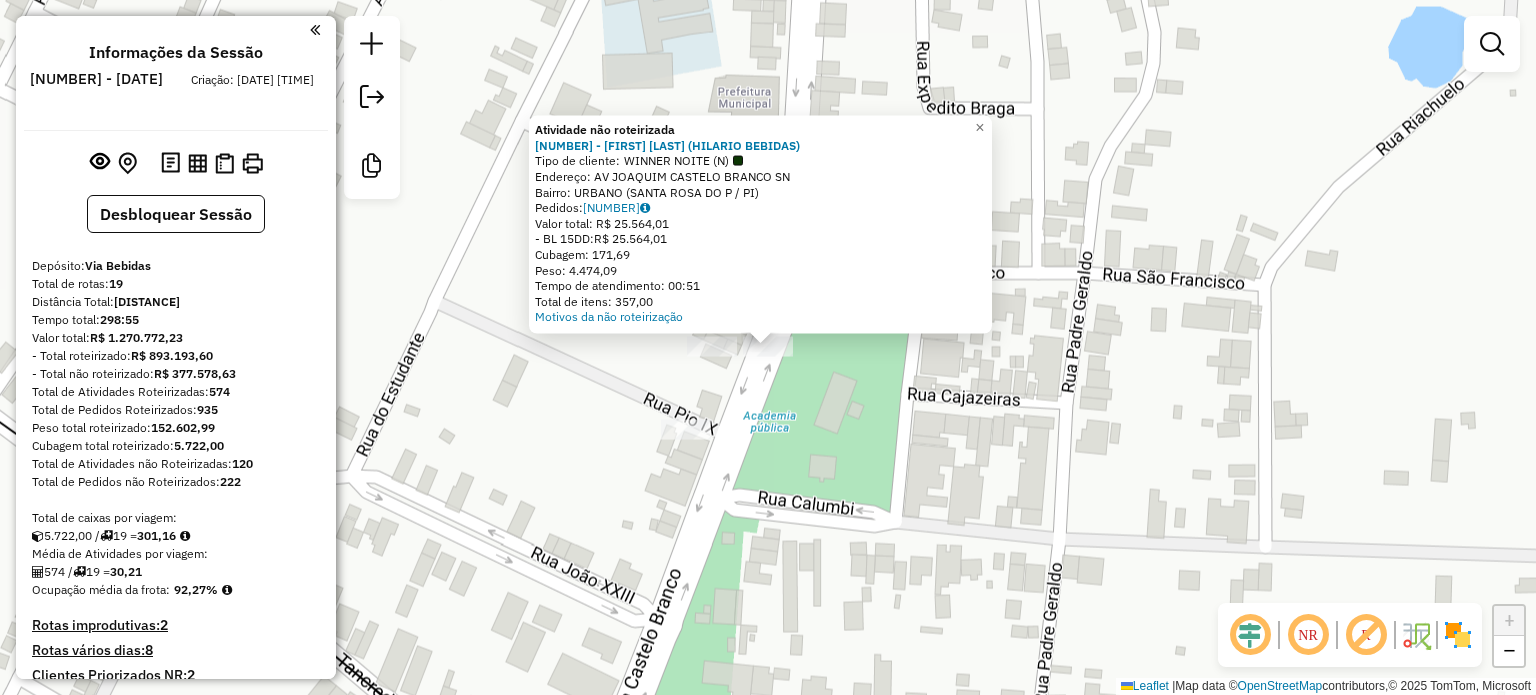 click on "Atividade não roteirizada 1427 - HC DOS SANTOS ME (HILARIO BEBIDAS)  Tipo de cliente:   WINNER NOITE (N)   Endereço: AV  JOAQUIM CASTELO BRANCO        SN   Bairro: URBANO (SANTA ROSA DO P / PI)   Pedidos:  04095928   Valor total: R$ 25.564,01   - BL 15DD:  R$ 25.564,01   Cubagem: 171,69   Peso: 4.474,09   Tempo de atendimento: 00:51   Total de itens: 357,00  Motivos da não roteirização × Janela de atendimento Grade de atendimento Capacidade Transportadoras Veículos Cliente Pedidos  Rotas Selecione os dias de semana para filtrar as janelas de atendimento  Seg   Ter   Qua   Qui   Sex   Sáb   Dom  Informe o período da janela de atendimento: De: Até:  Filtrar exatamente a janela do cliente  Considerar janela de atendimento padrão  Selecione os dias de semana para filtrar as grades de atendimento  Seg   Ter   Qua   Qui   Sex   Sáb   Dom   Considerar clientes sem dia de atendimento cadastrado  Clientes fora do dia de atendimento selecionado Filtrar as atividades entre os valores definidos abaixo:  De:" 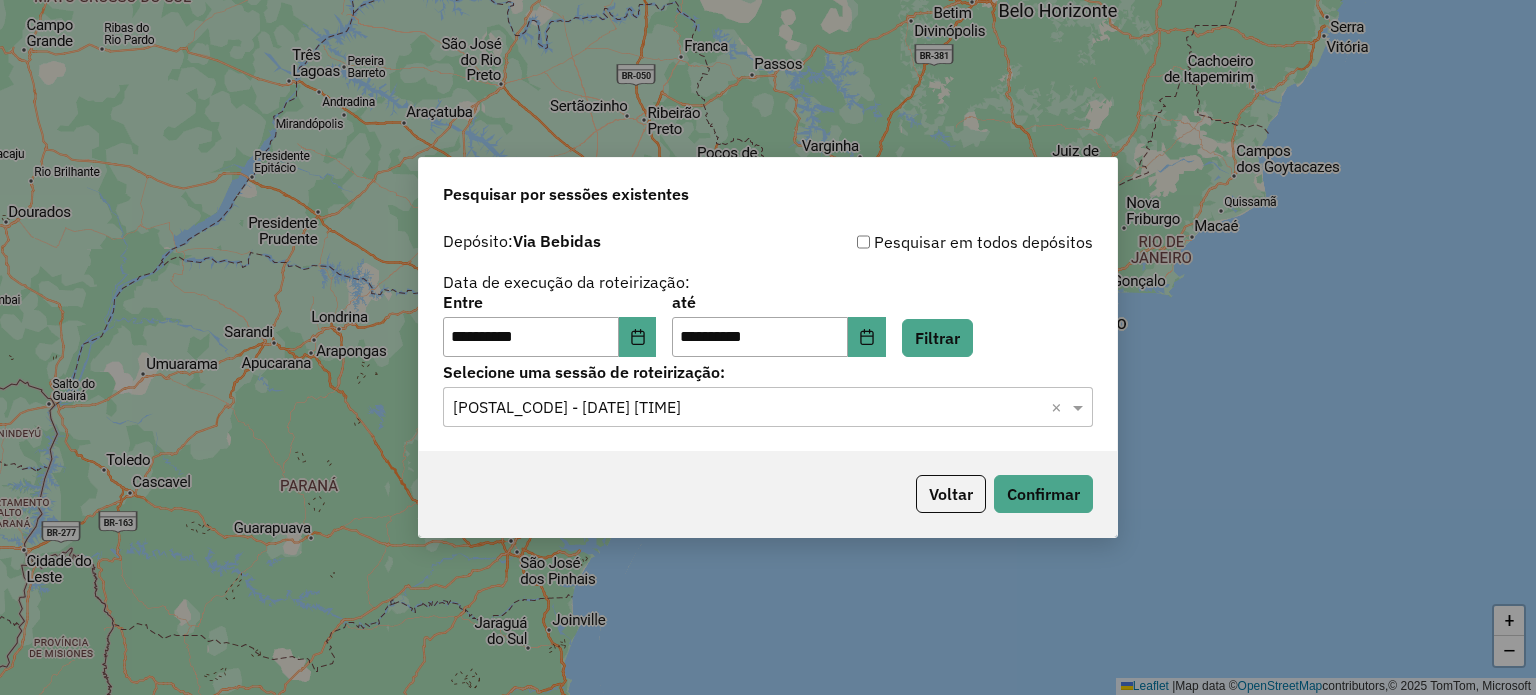 scroll, scrollTop: 0, scrollLeft: 0, axis: both 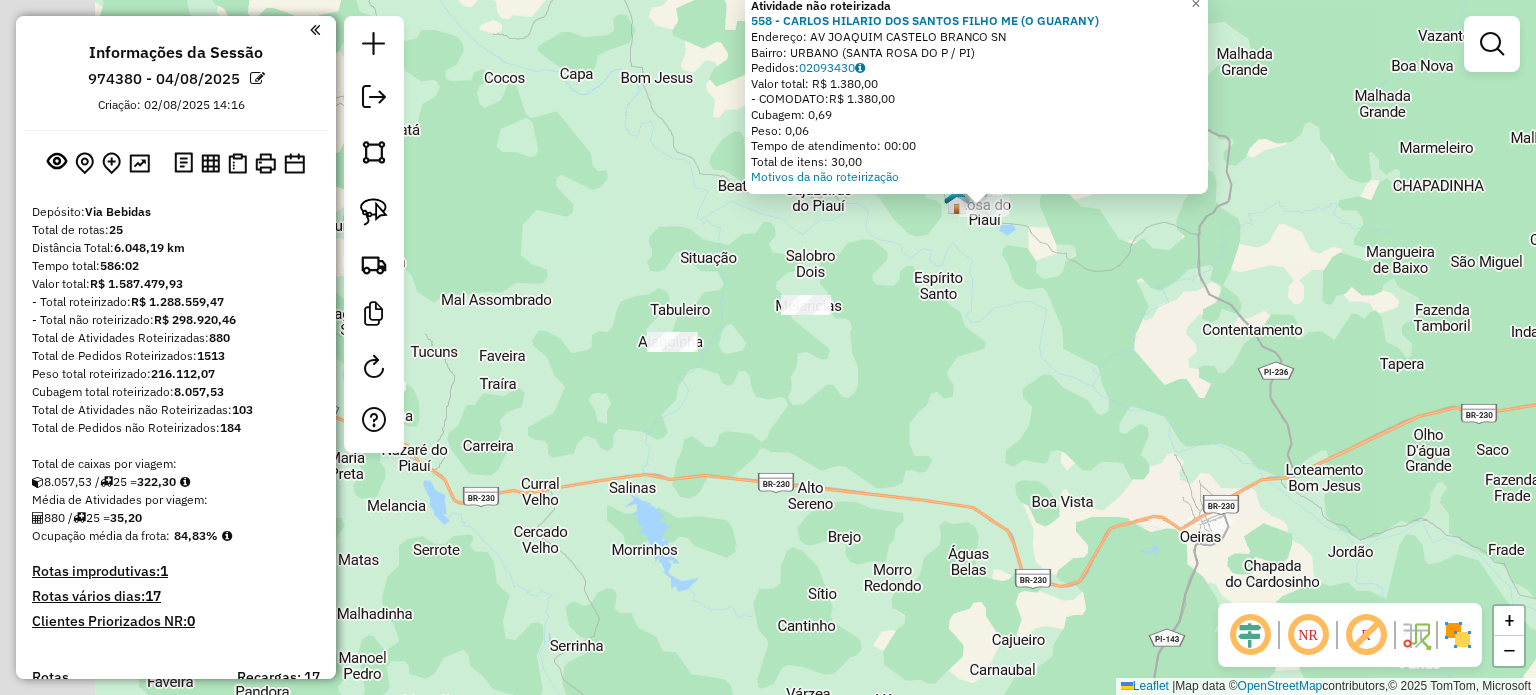 drag, startPoint x: 757, startPoint y: 479, endPoint x: 884, endPoint y: 383, distance: 159.20113 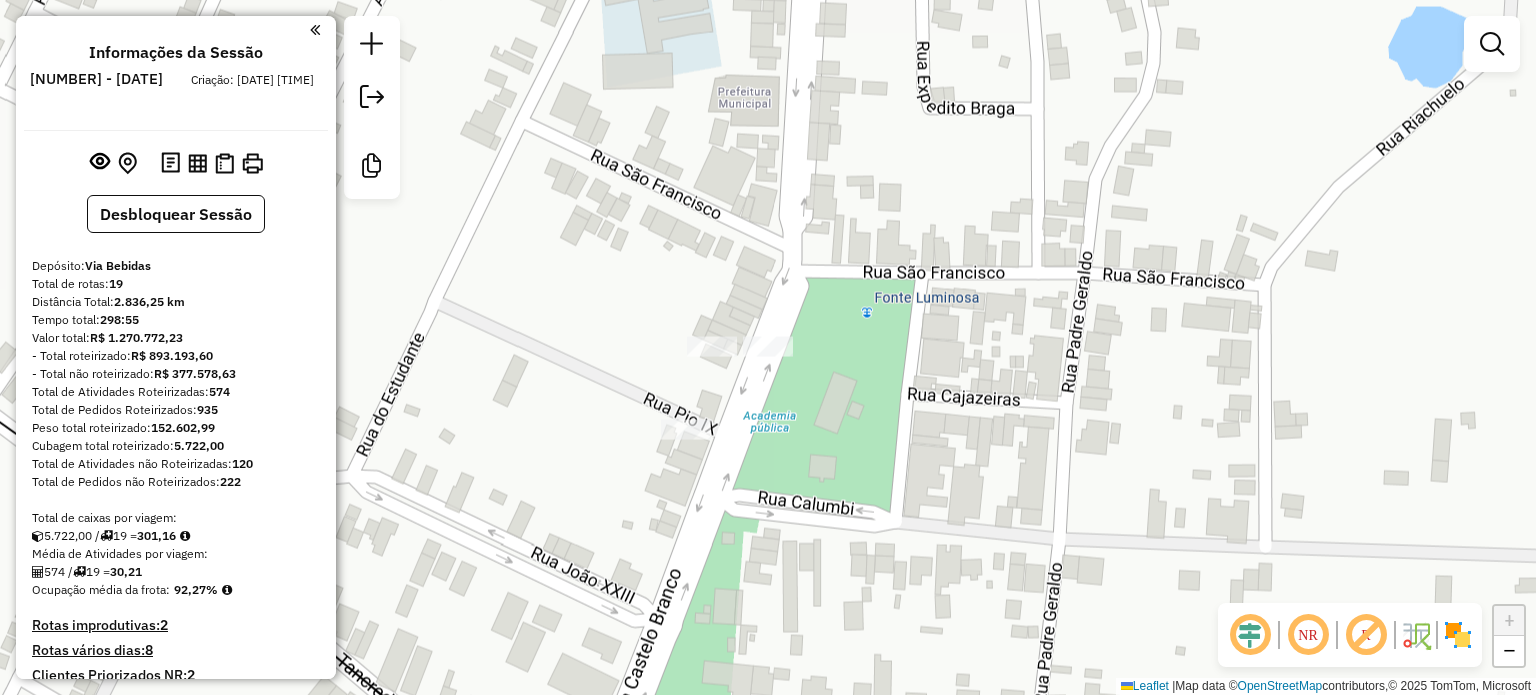 scroll, scrollTop: 0, scrollLeft: 0, axis: both 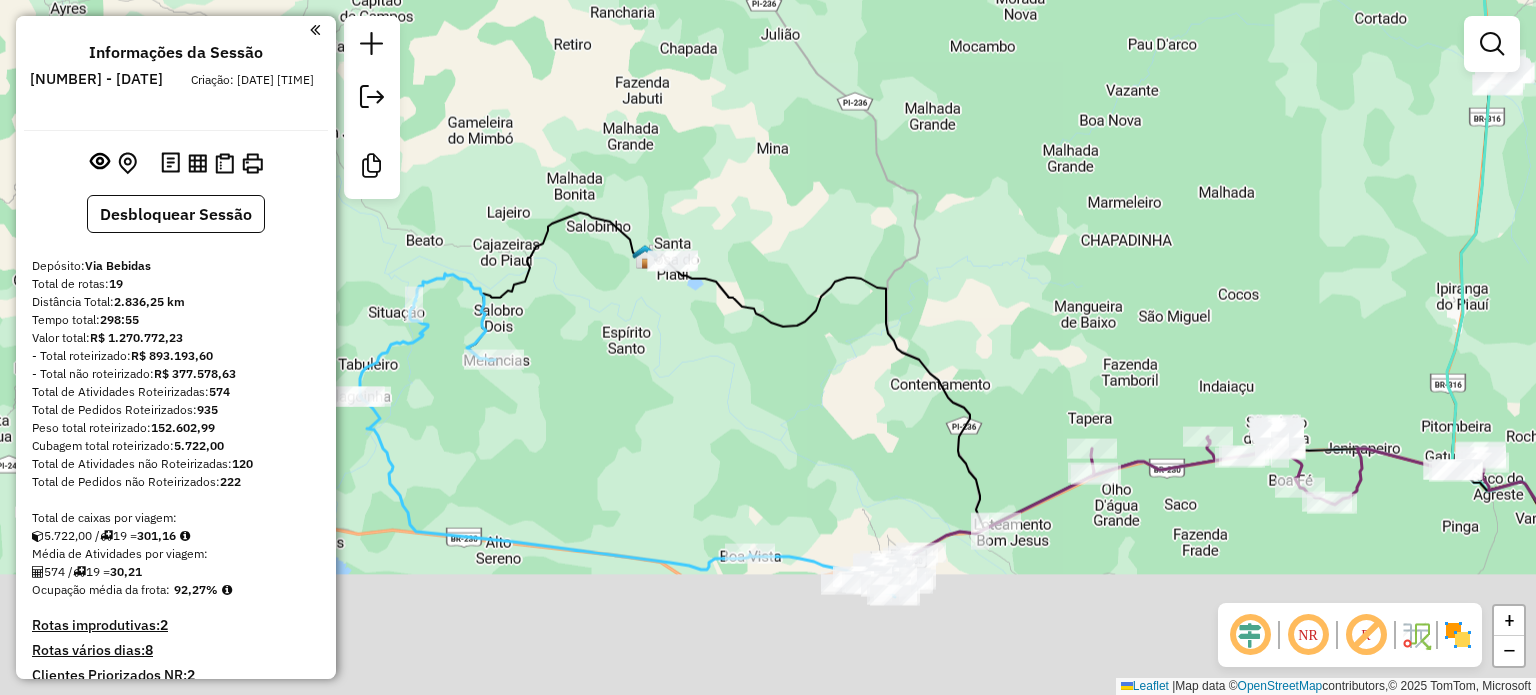 drag, startPoint x: 668, startPoint y: 583, endPoint x: 682, endPoint y: 383, distance: 200.4894 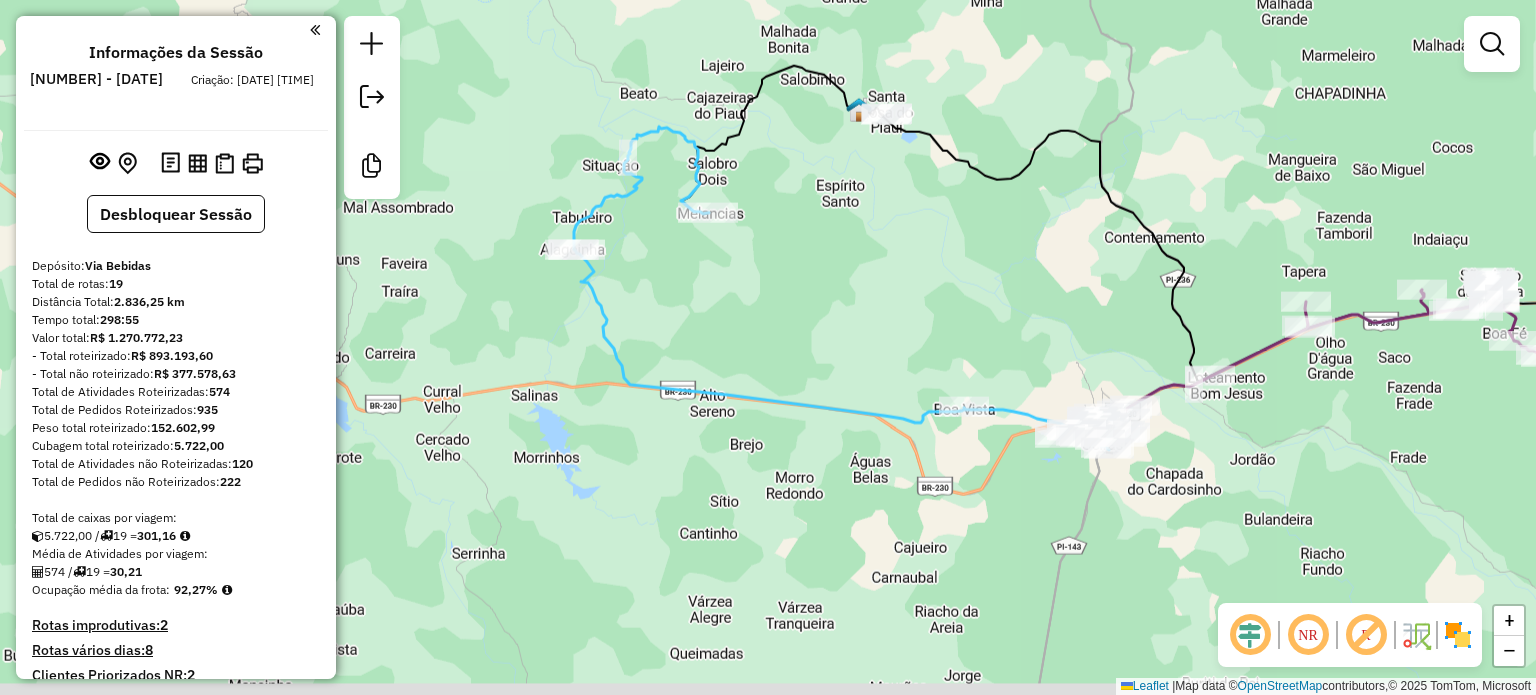drag, startPoint x: 691, startPoint y: 389, endPoint x: 894, endPoint y: 300, distance: 221.65288 